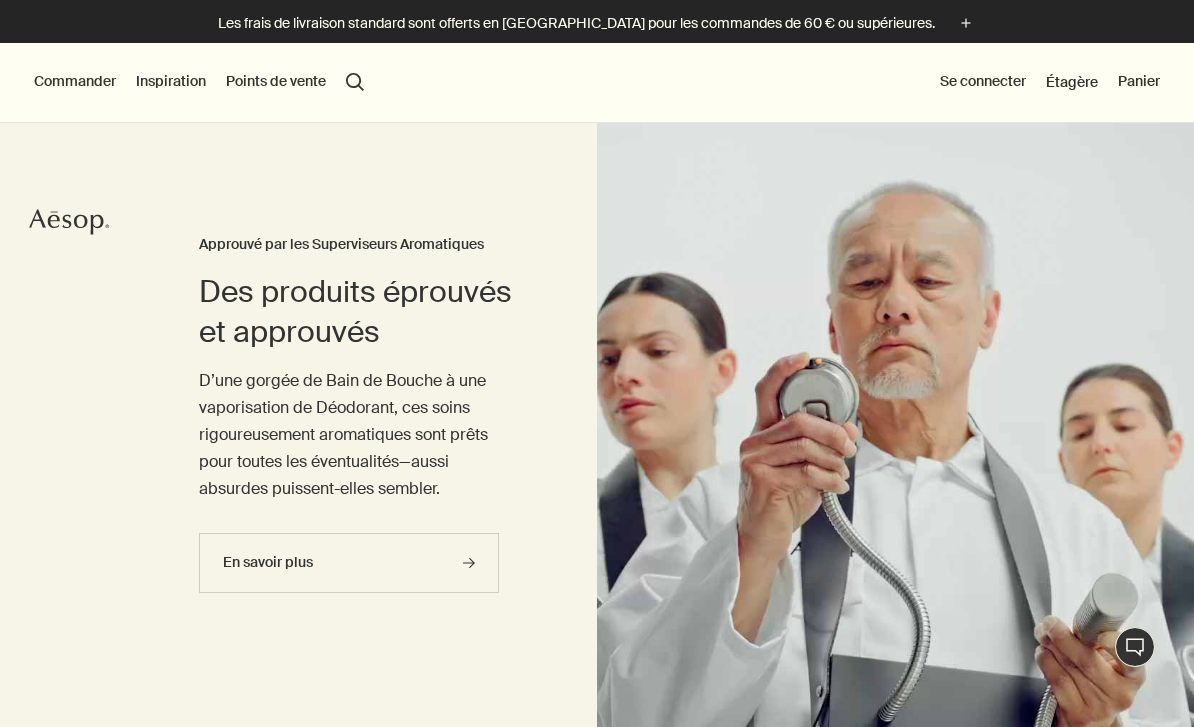 scroll, scrollTop: 0, scrollLeft: 0, axis: both 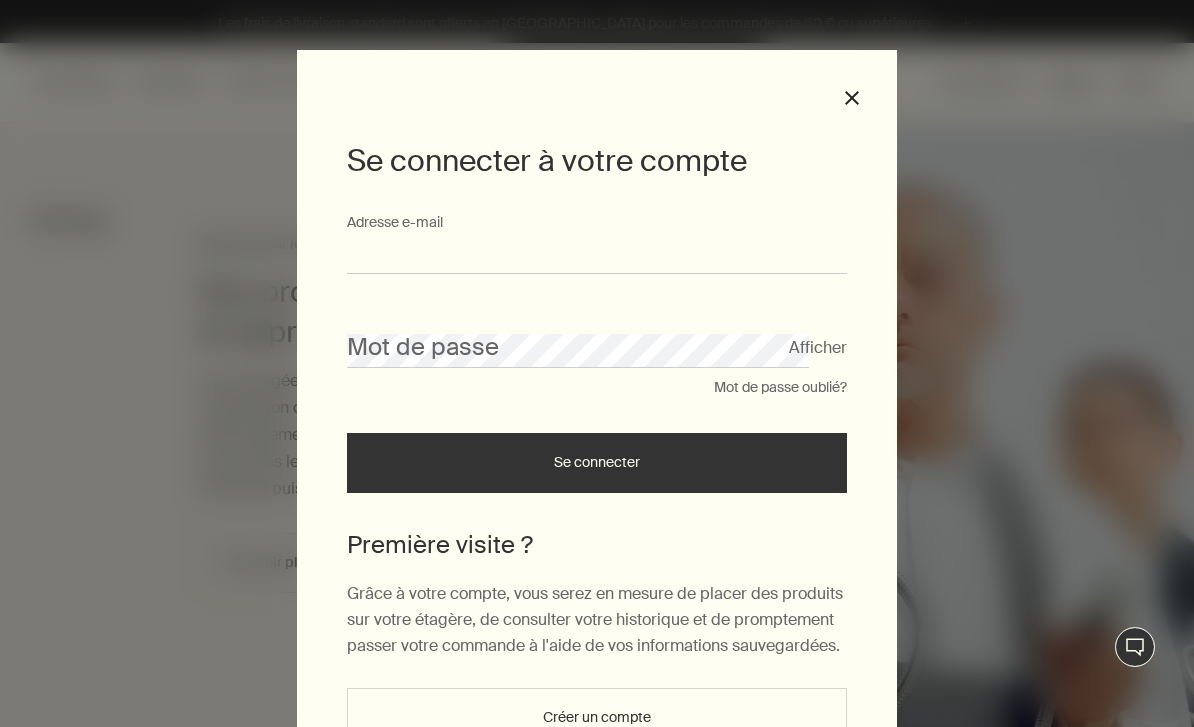 click on "Adresse e-mail" at bounding box center [597, 255] 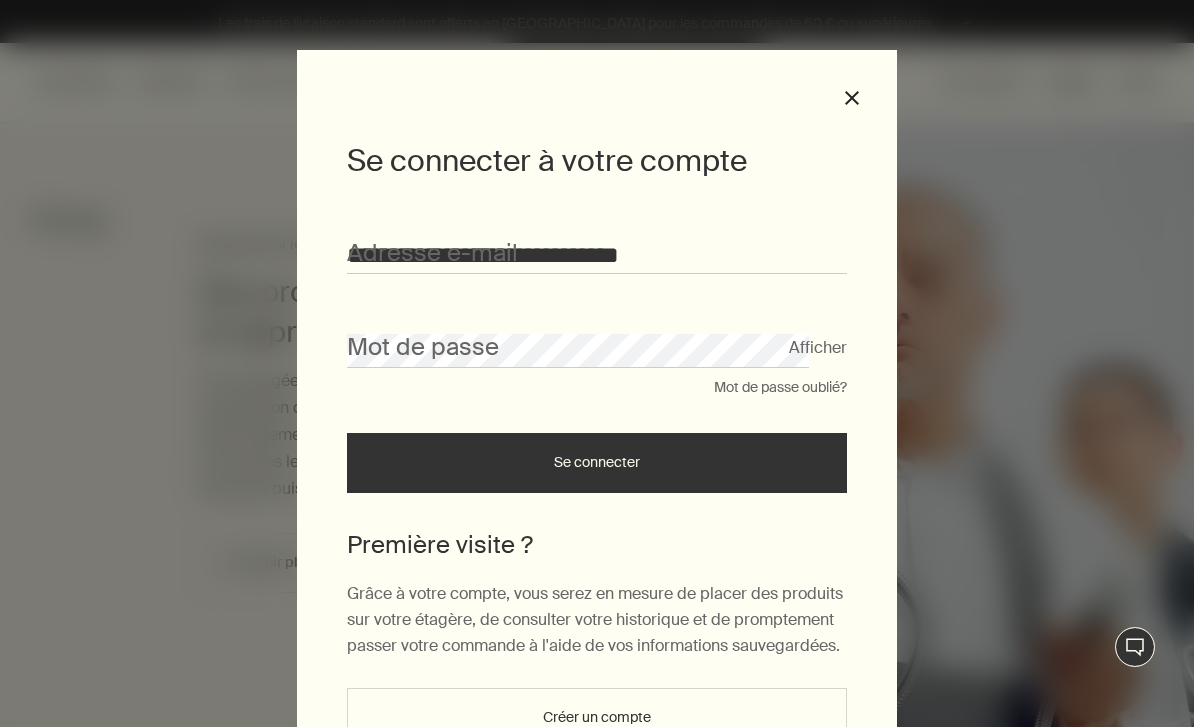 click on "Se connecter" at bounding box center [597, 463] 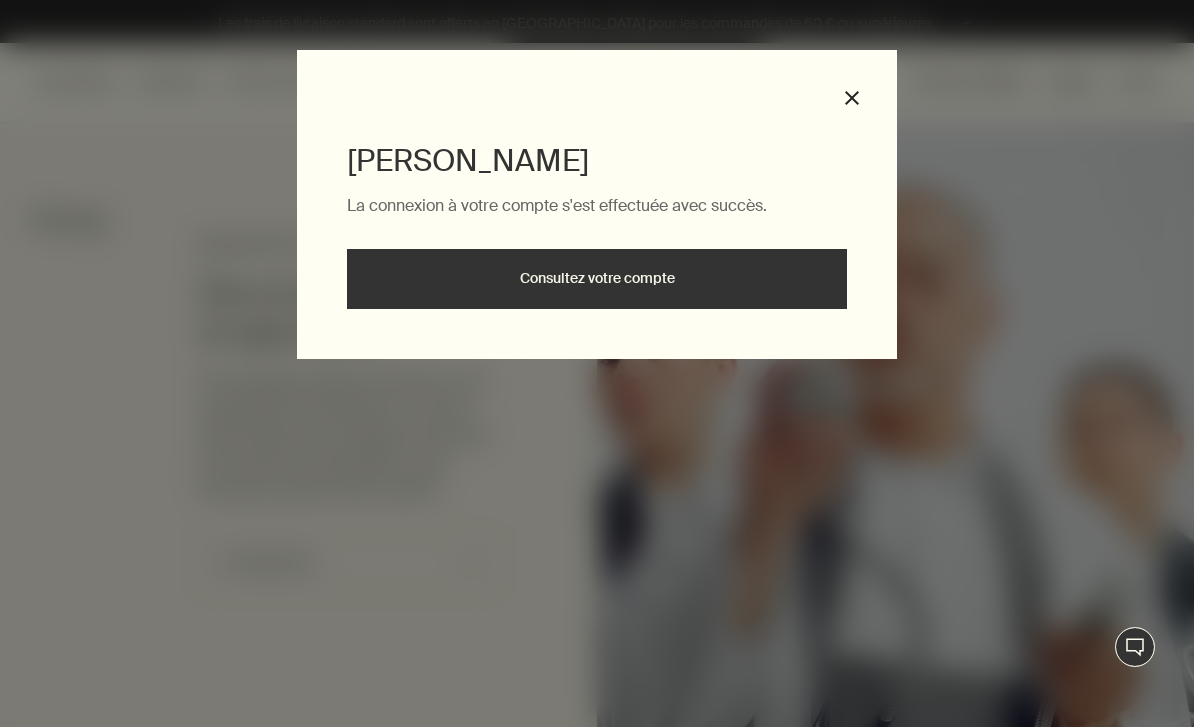 click on "close" at bounding box center (852, 98) 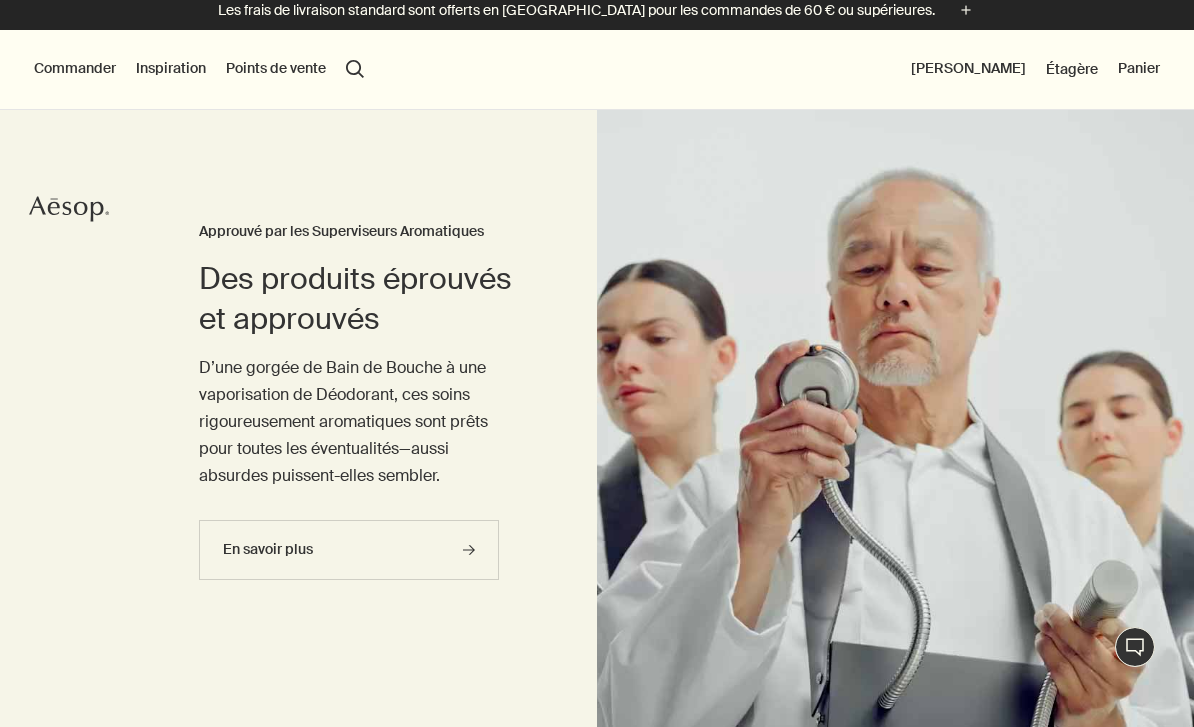 scroll, scrollTop: 0, scrollLeft: 0, axis: both 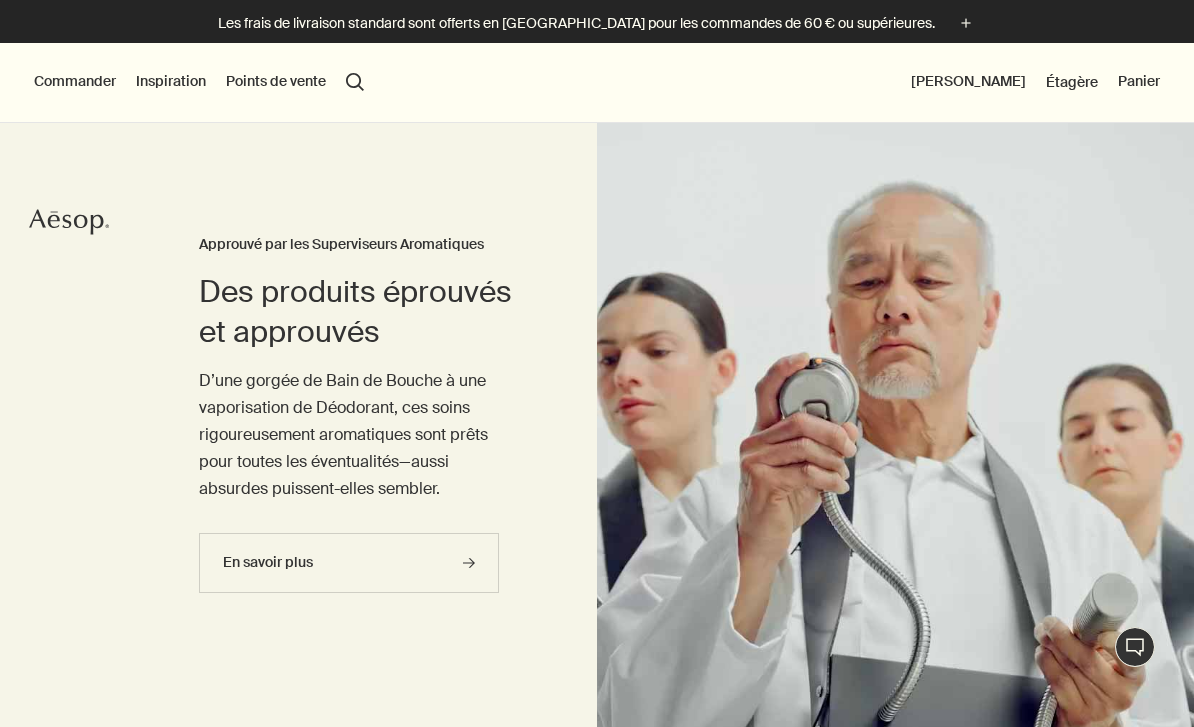 click on "Commander" at bounding box center (75, 82) 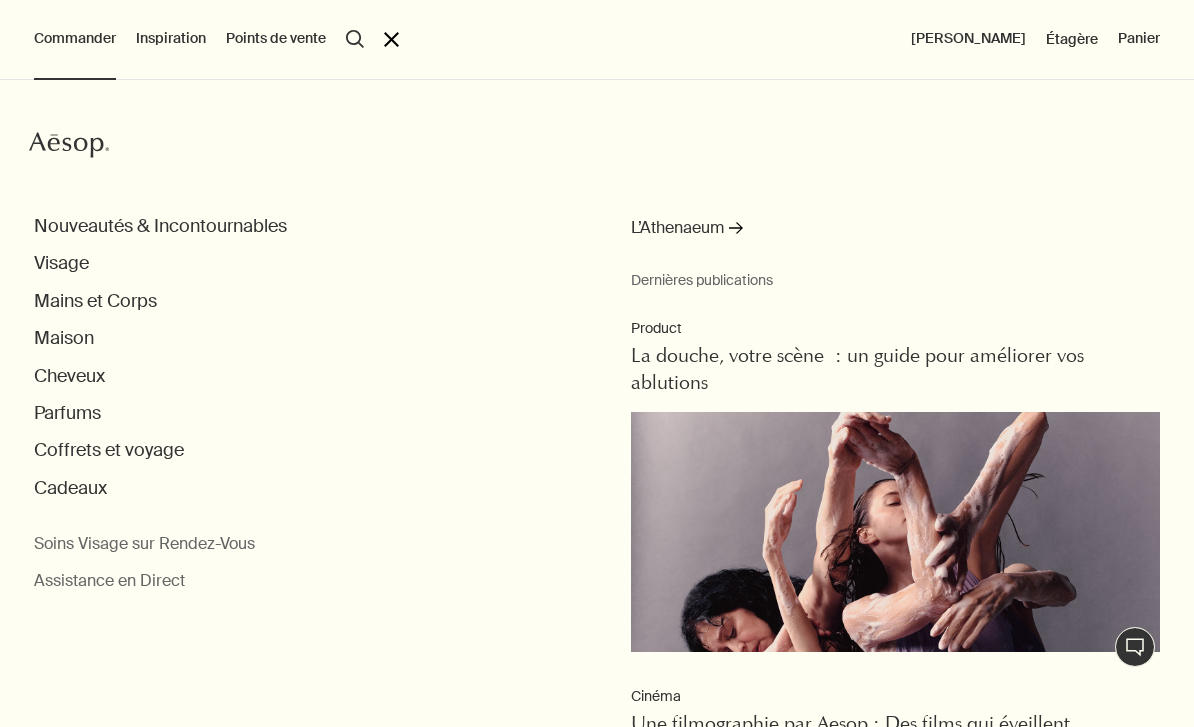 click on "Cheveux" at bounding box center (69, 376) 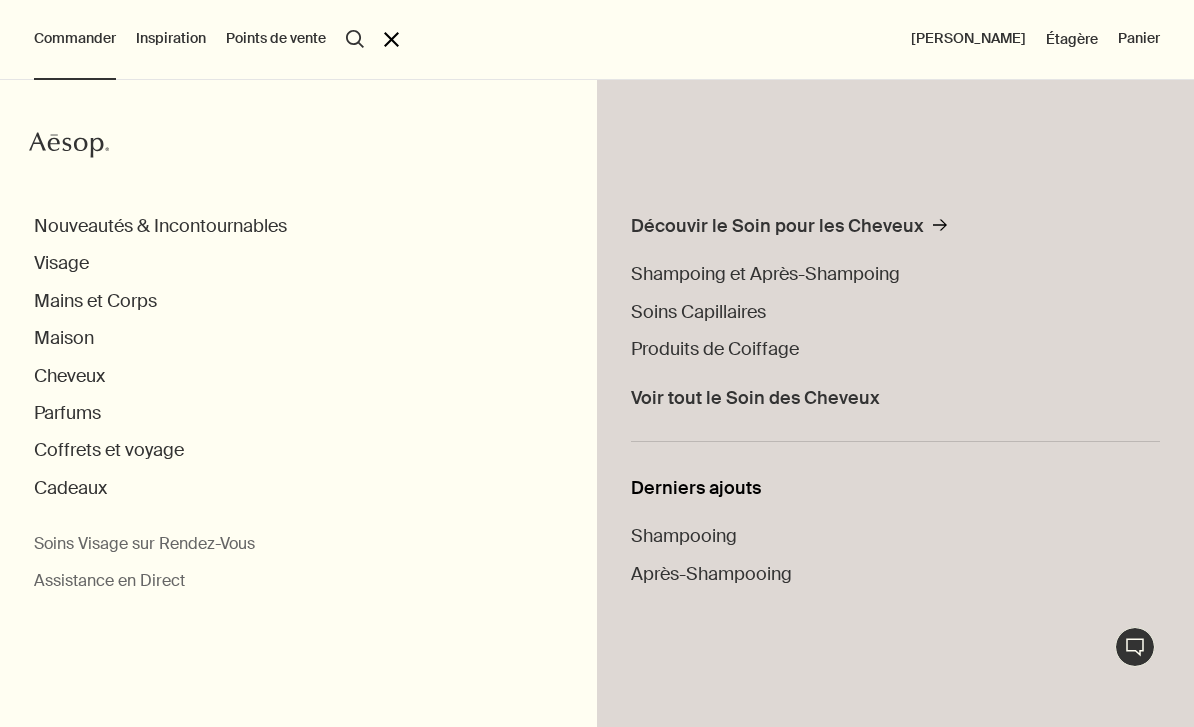 click on "Shampoing et Après-Shampoing" at bounding box center [765, 274] 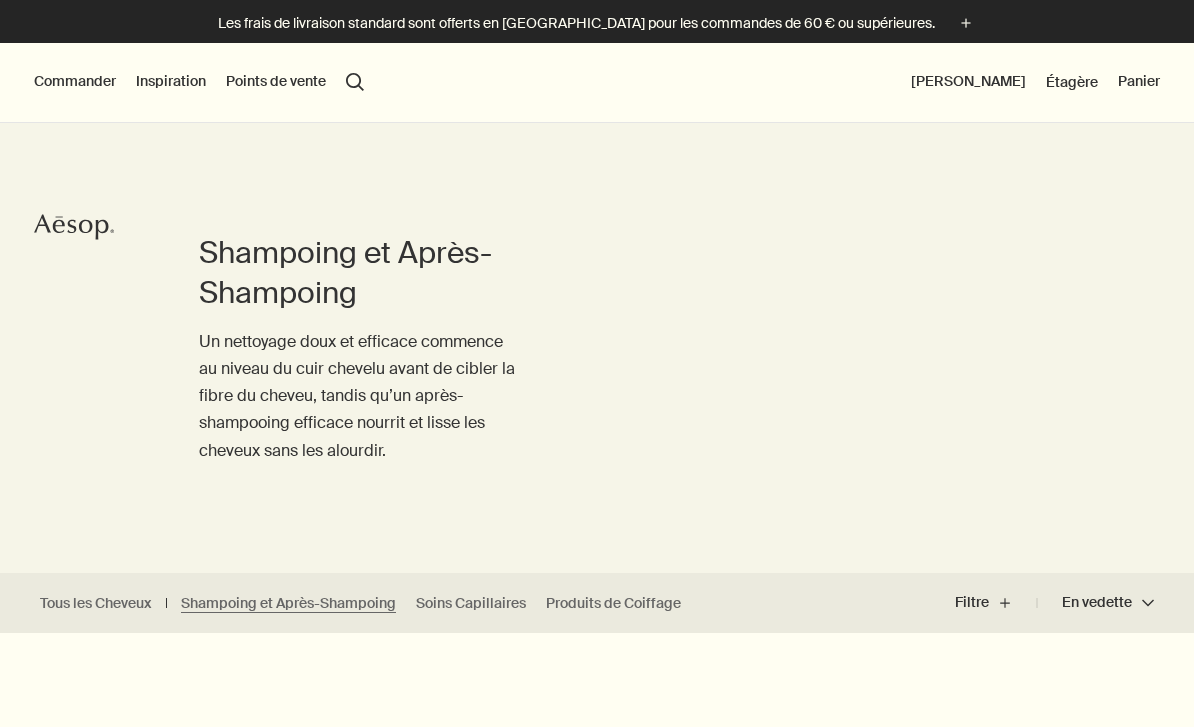 scroll, scrollTop: 0, scrollLeft: 0, axis: both 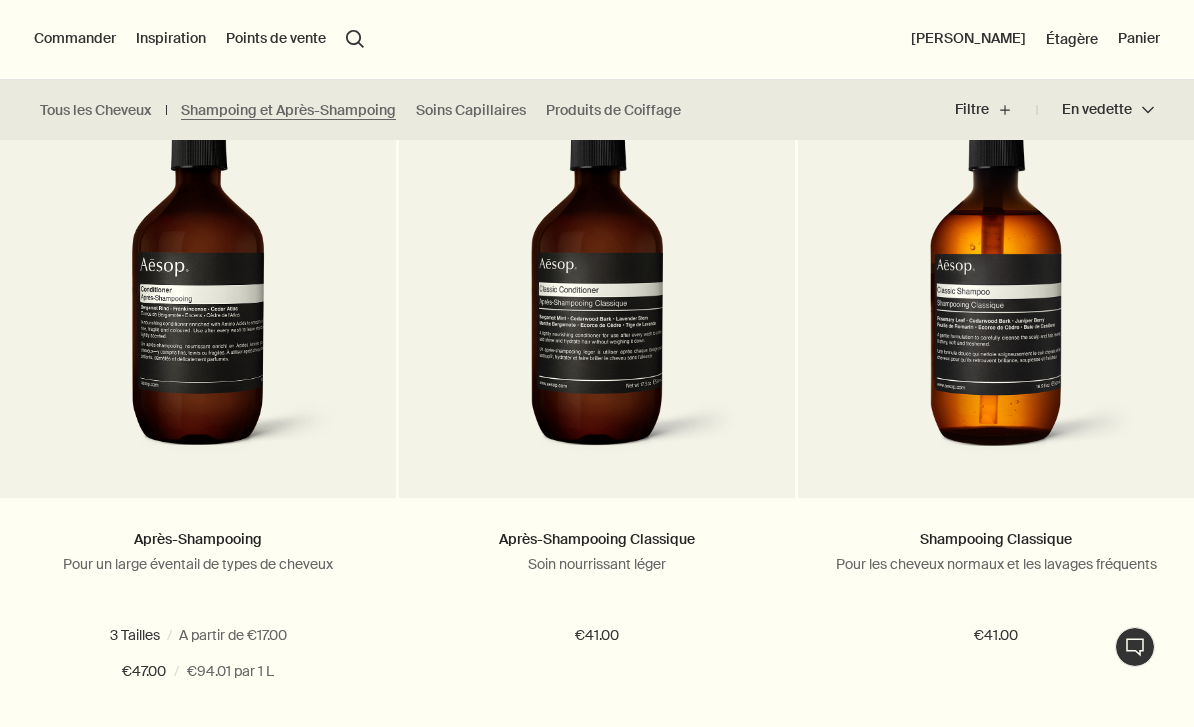 click at bounding box center [197, 285] 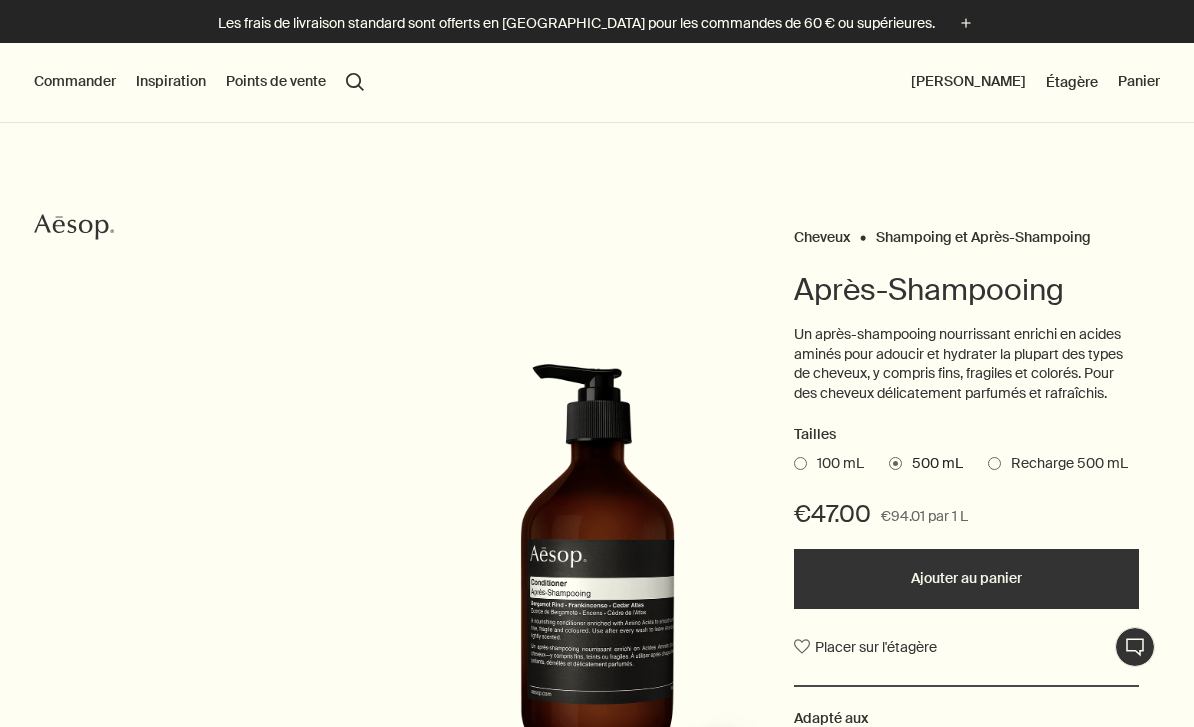 scroll, scrollTop: 0, scrollLeft: 0, axis: both 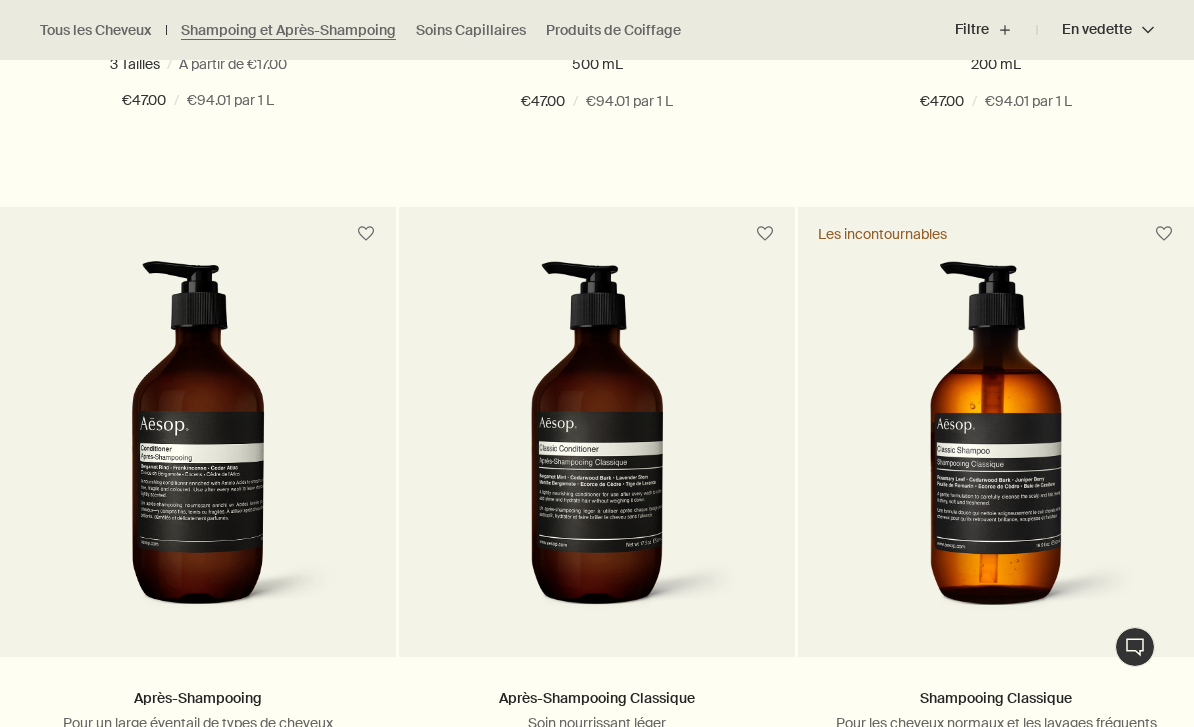 click at bounding box center [596, 444] 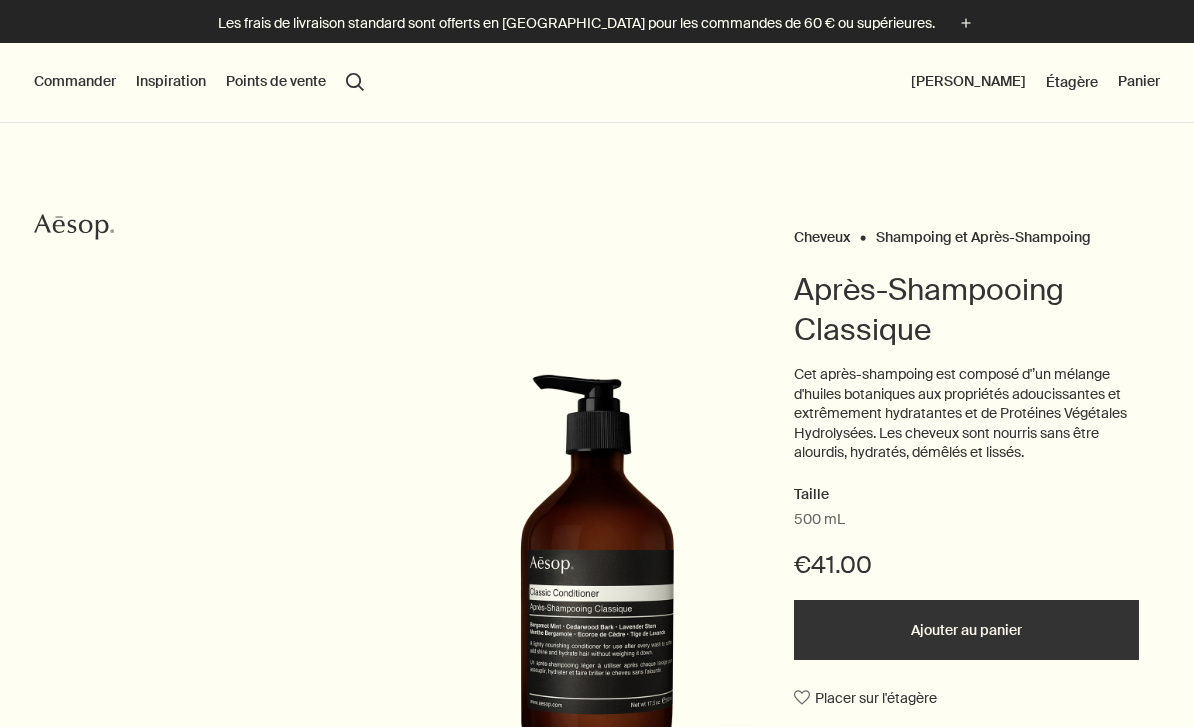 scroll, scrollTop: 0, scrollLeft: 0, axis: both 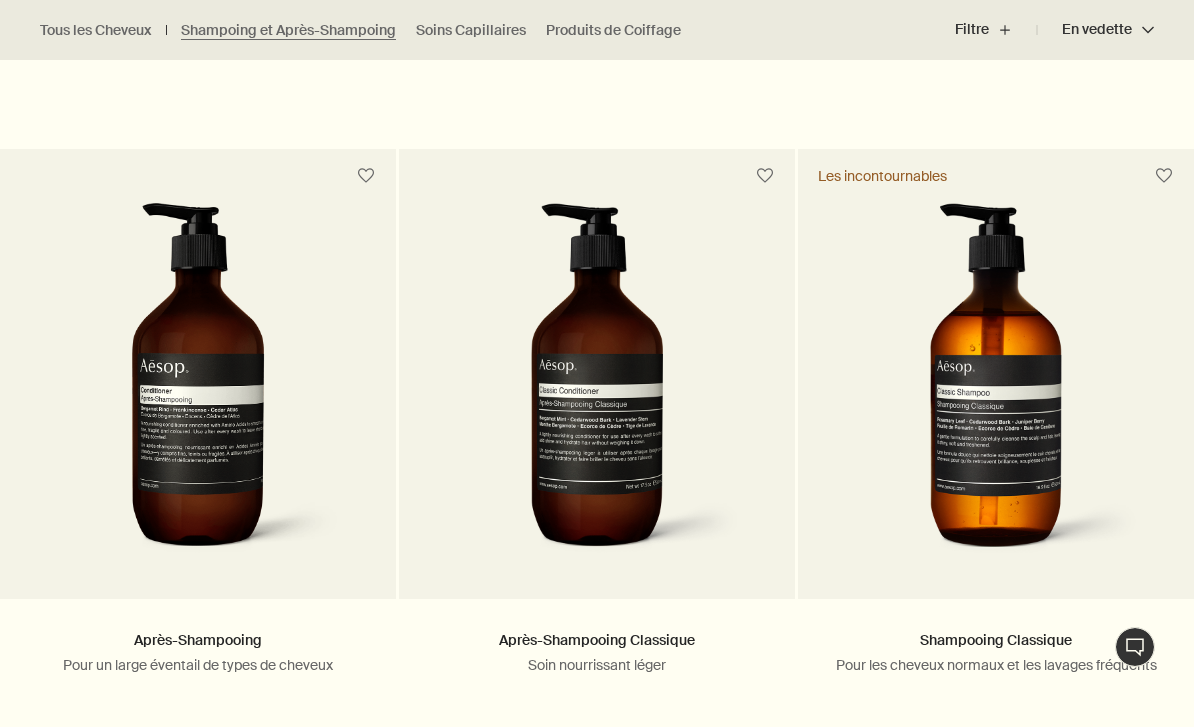 click at bounding box center (197, 386) 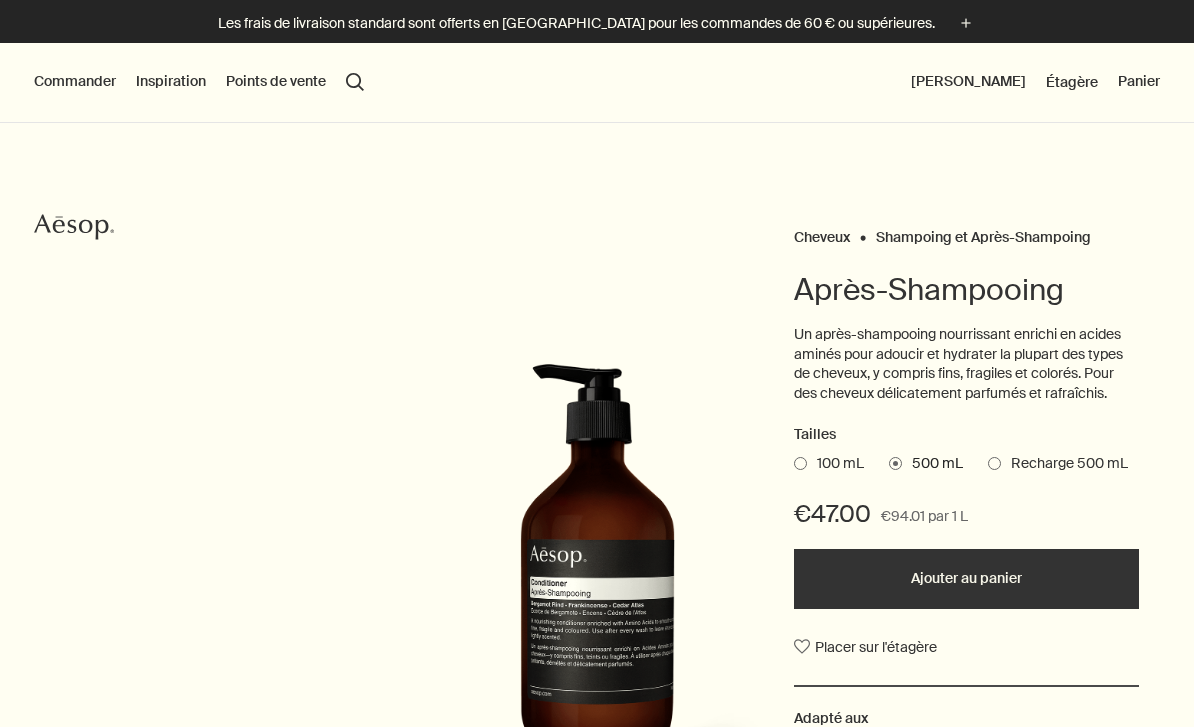 scroll, scrollTop: 0, scrollLeft: 0, axis: both 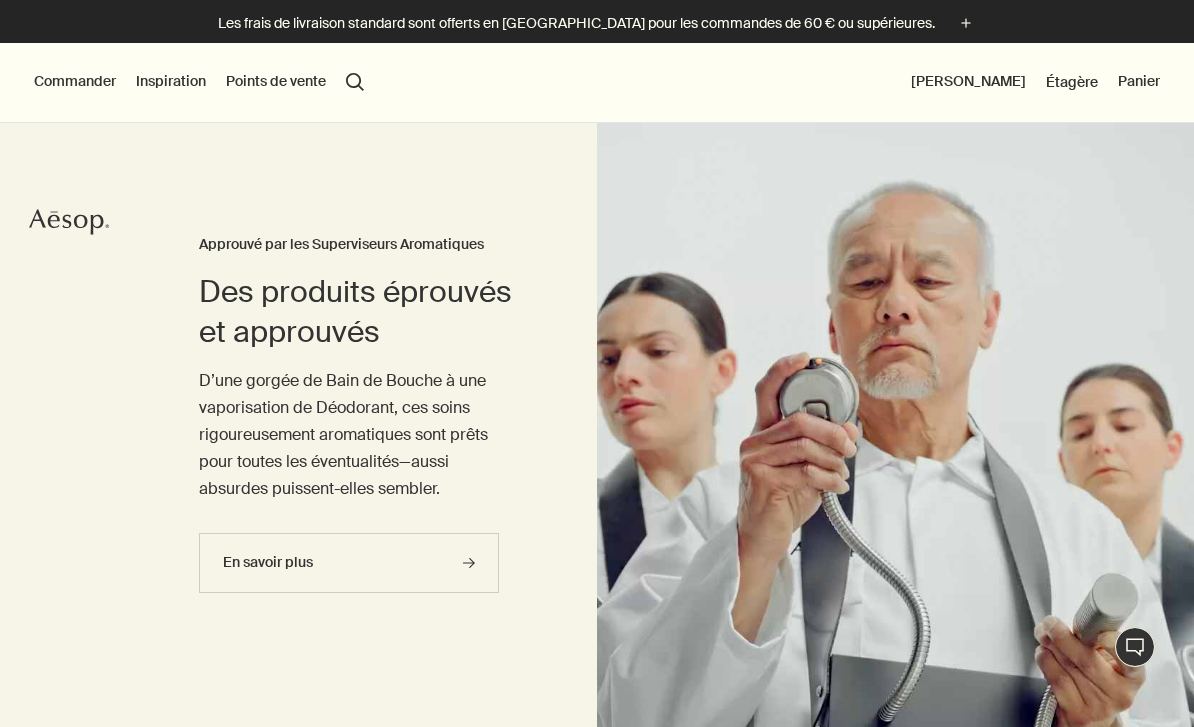 click on "Commander" at bounding box center (75, 82) 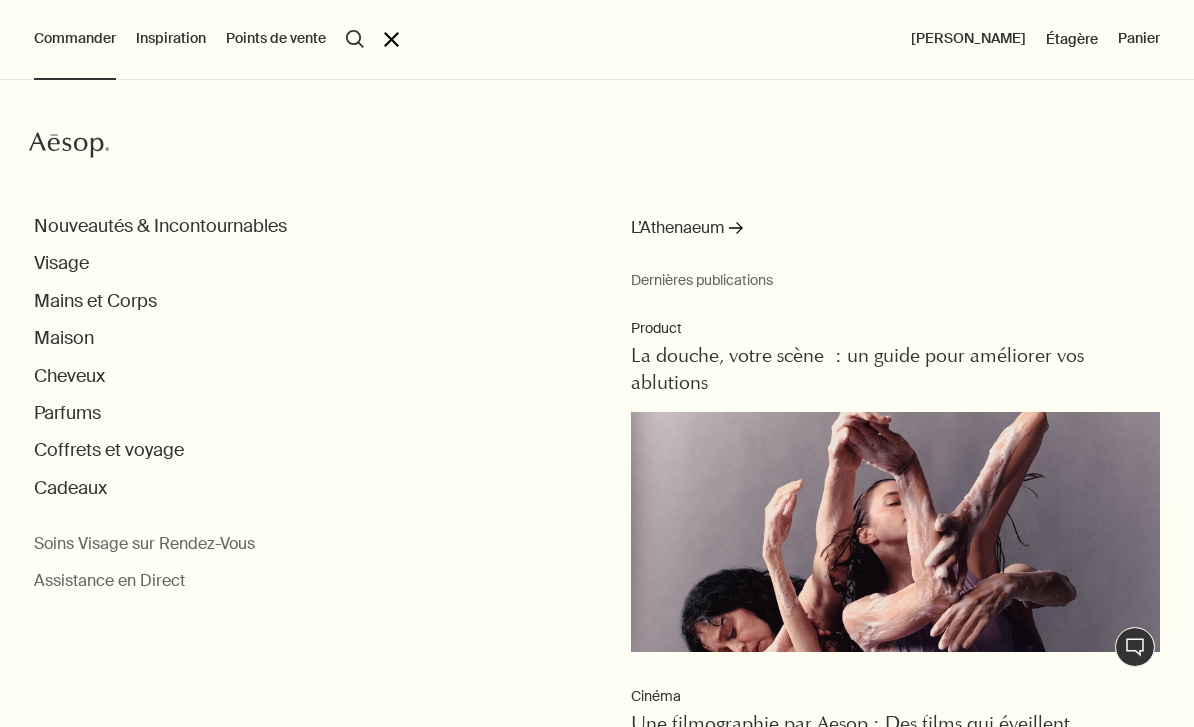 click on "Cheveux" at bounding box center (69, 376) 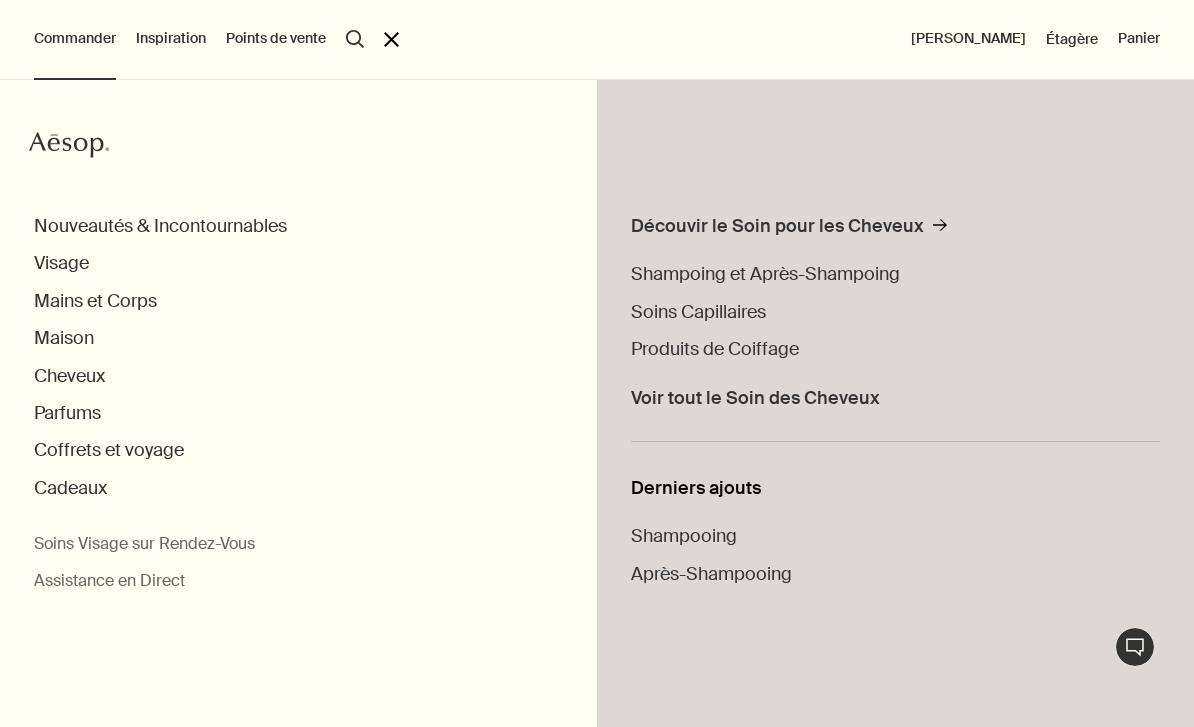 click on "Shampoing et Après-Shampoing" at bounding box center [765, 274] 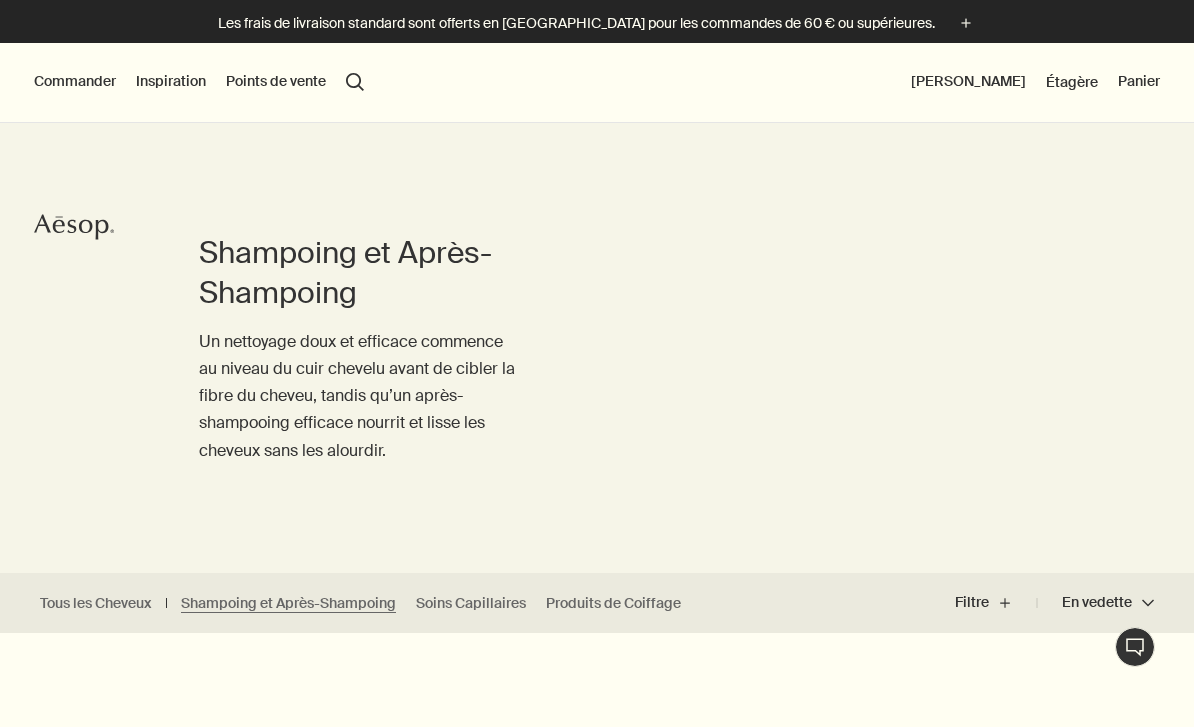 scroll, scrollTop: 0, scrollLeft: 0, axis: both 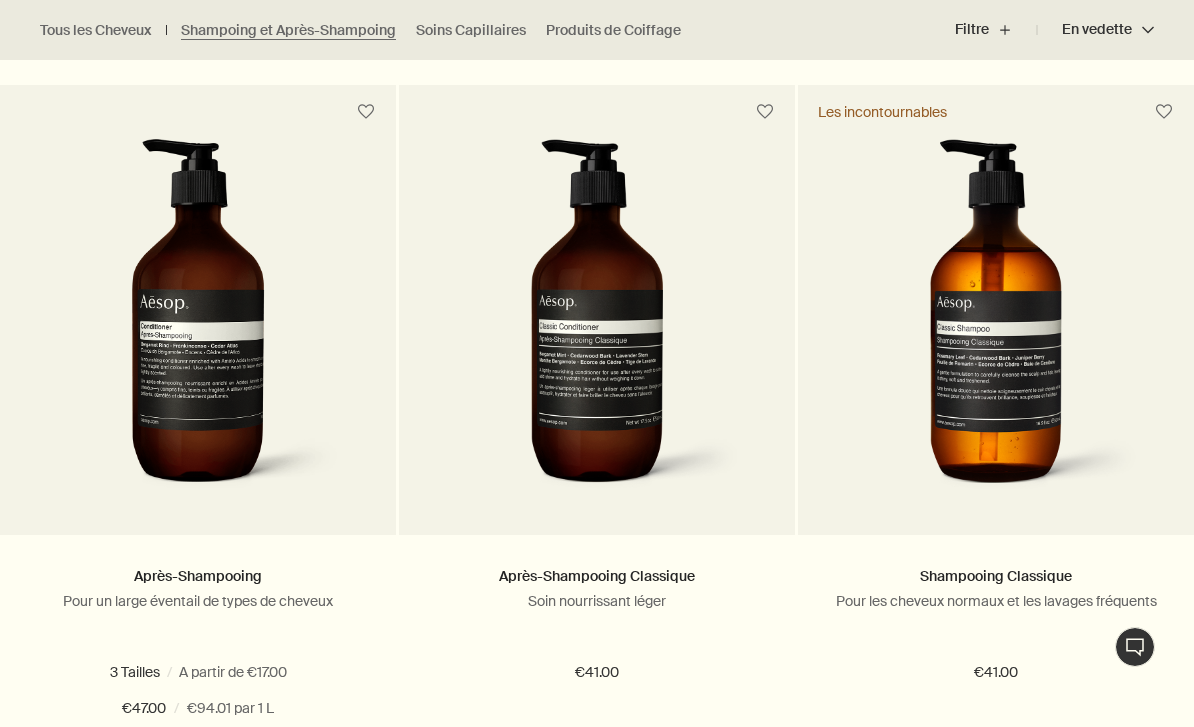 click at bounding box center [596, 322] 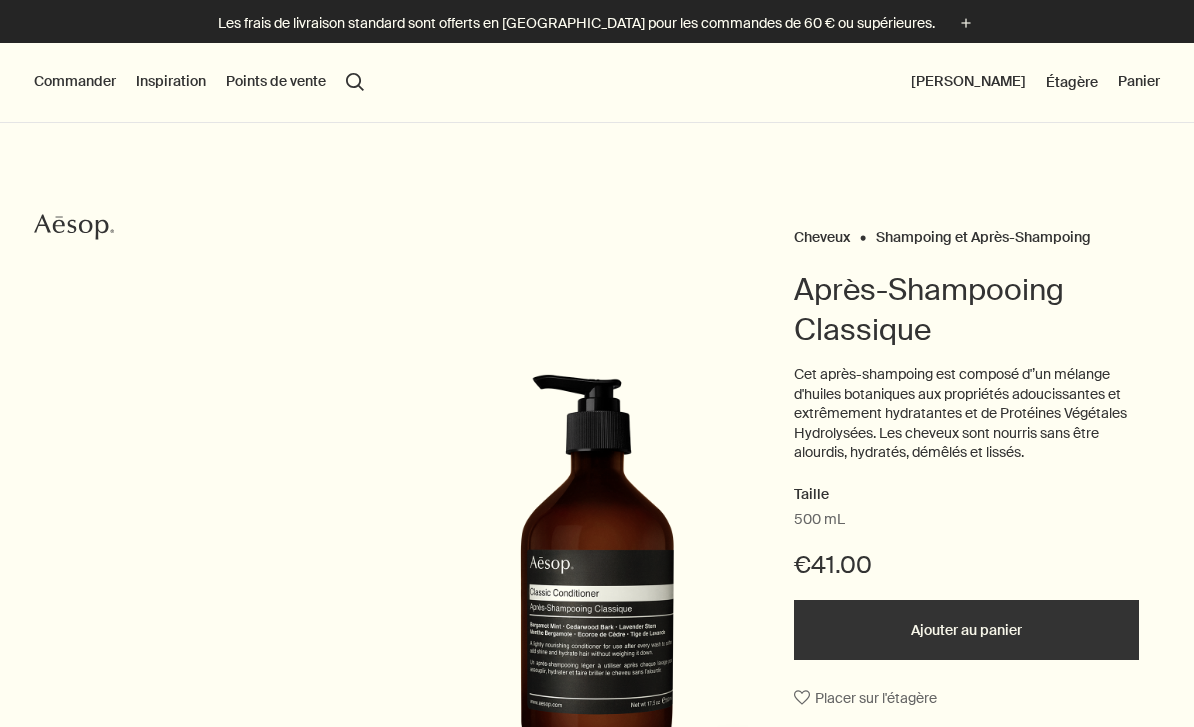 scroll, scrollTop: 0, scrollLeft: 0, axis: both 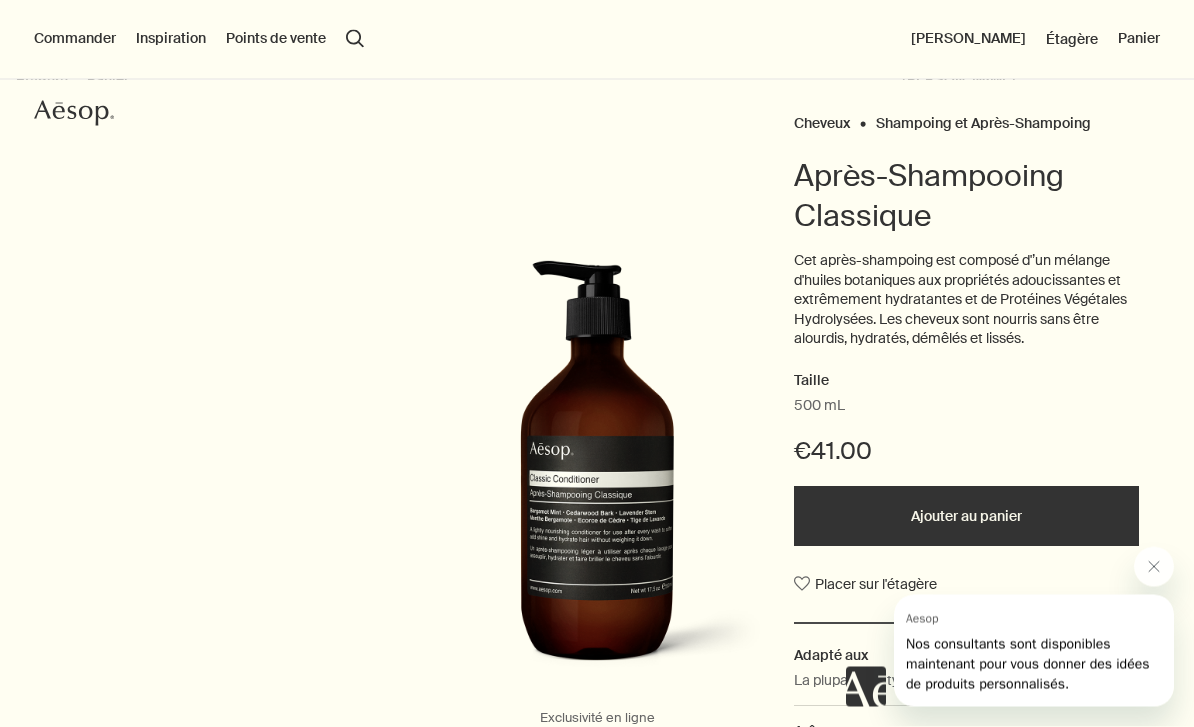 click on "Ajouter au panier" at bounding box center [966, 517] 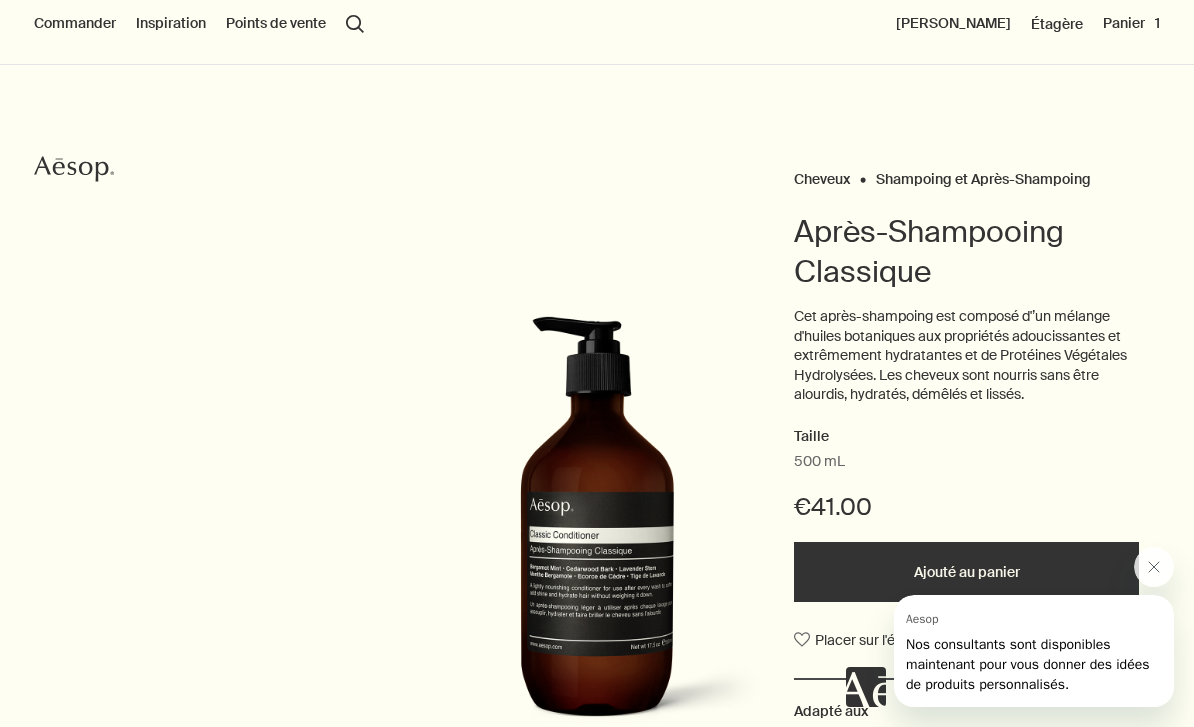 scroll, scrollTop: 0, scrollLeft: 0, axis: both 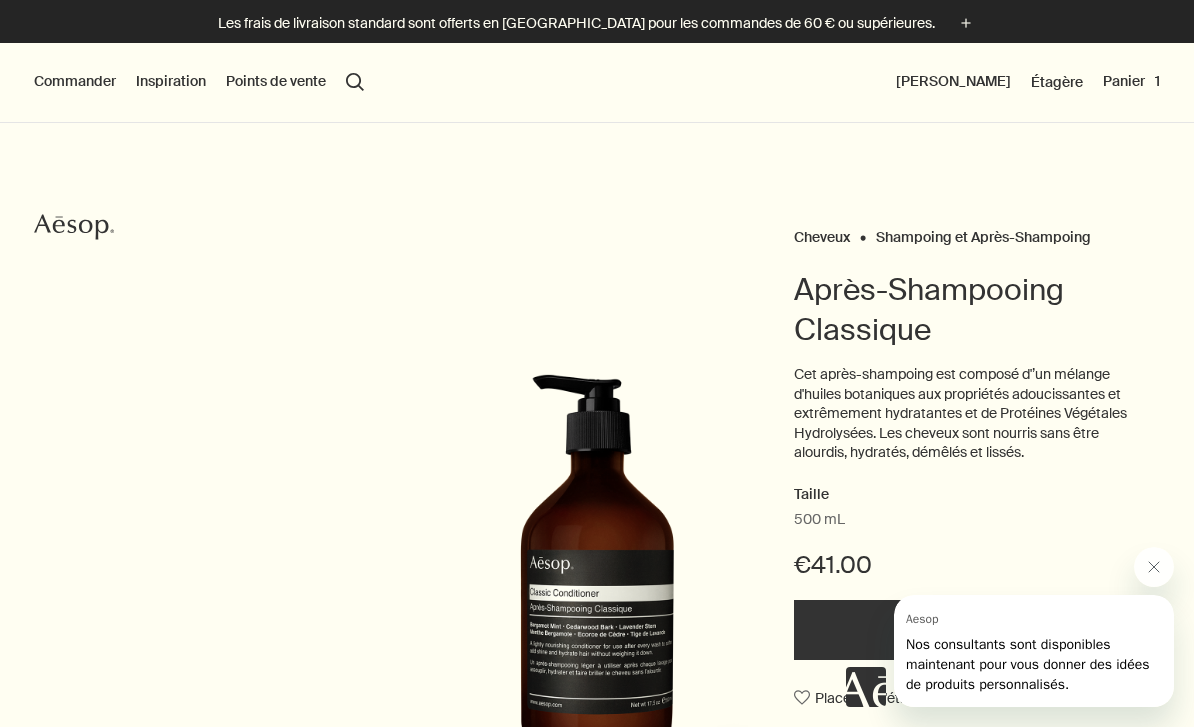 click on "Commander" at bounding box center (75, 82) 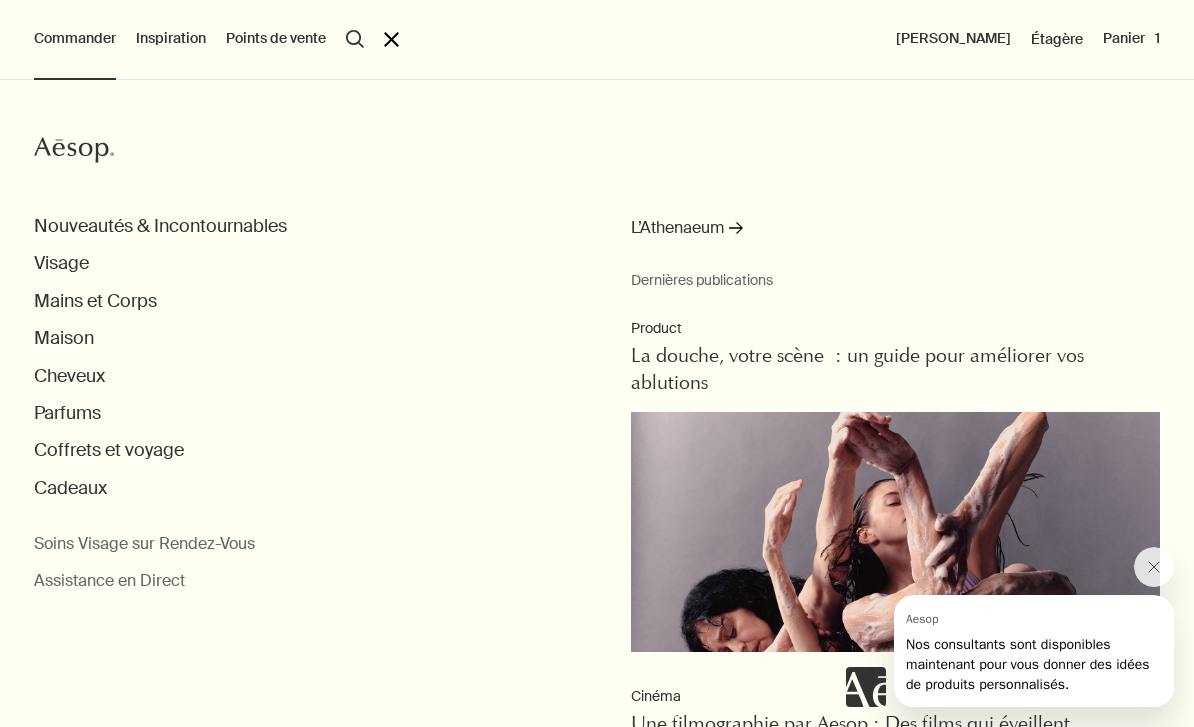 click on "Cheveux" at bounding box center (69, 376) 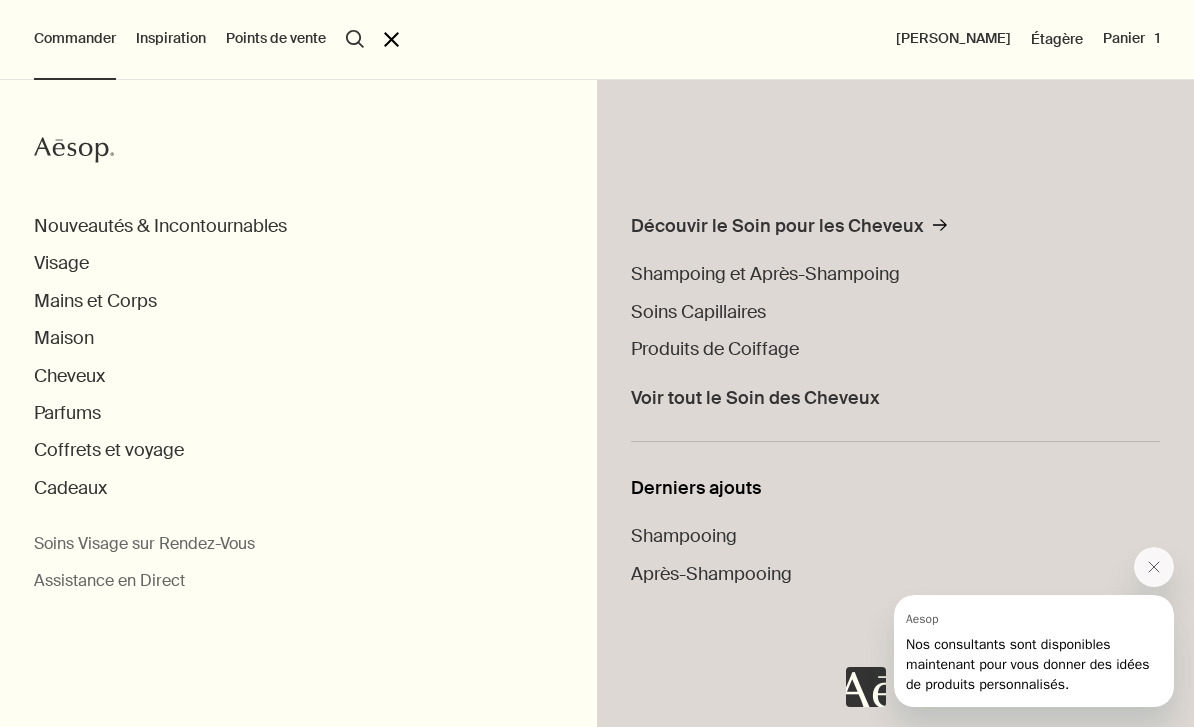 click on "Soins Capillaires" at bounding box center [698, 312] 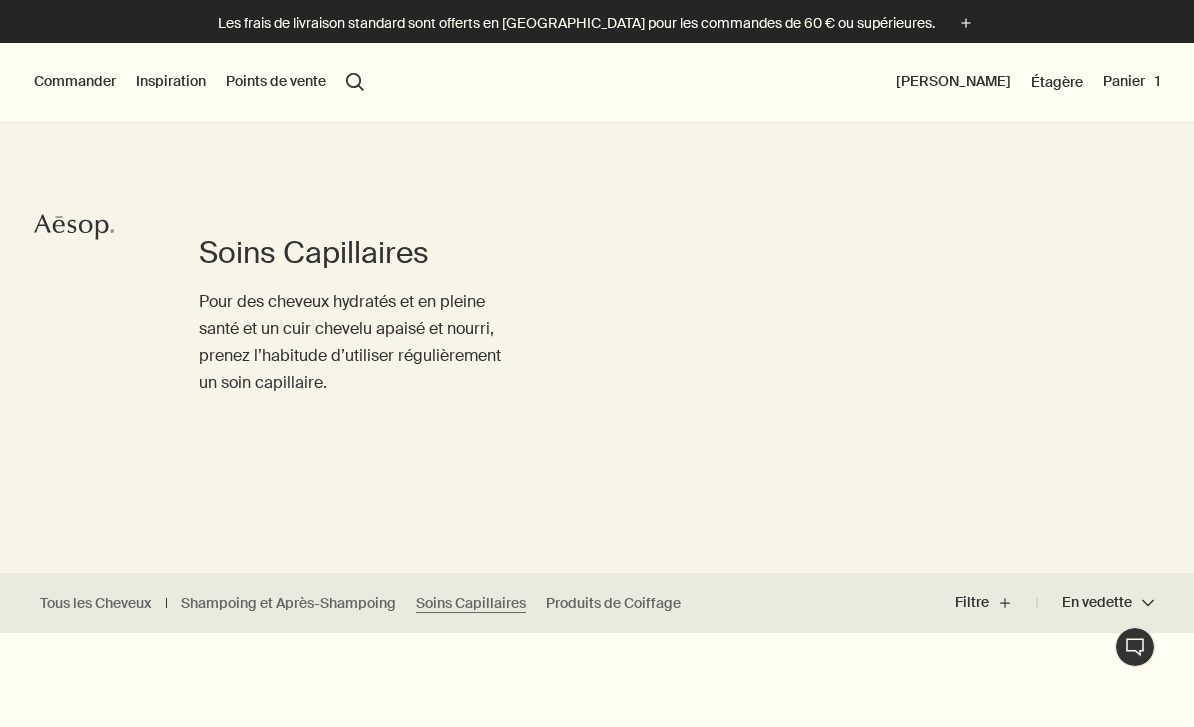 scroll, scrollTop: 56, scrollLeft: 0, axis: vertical 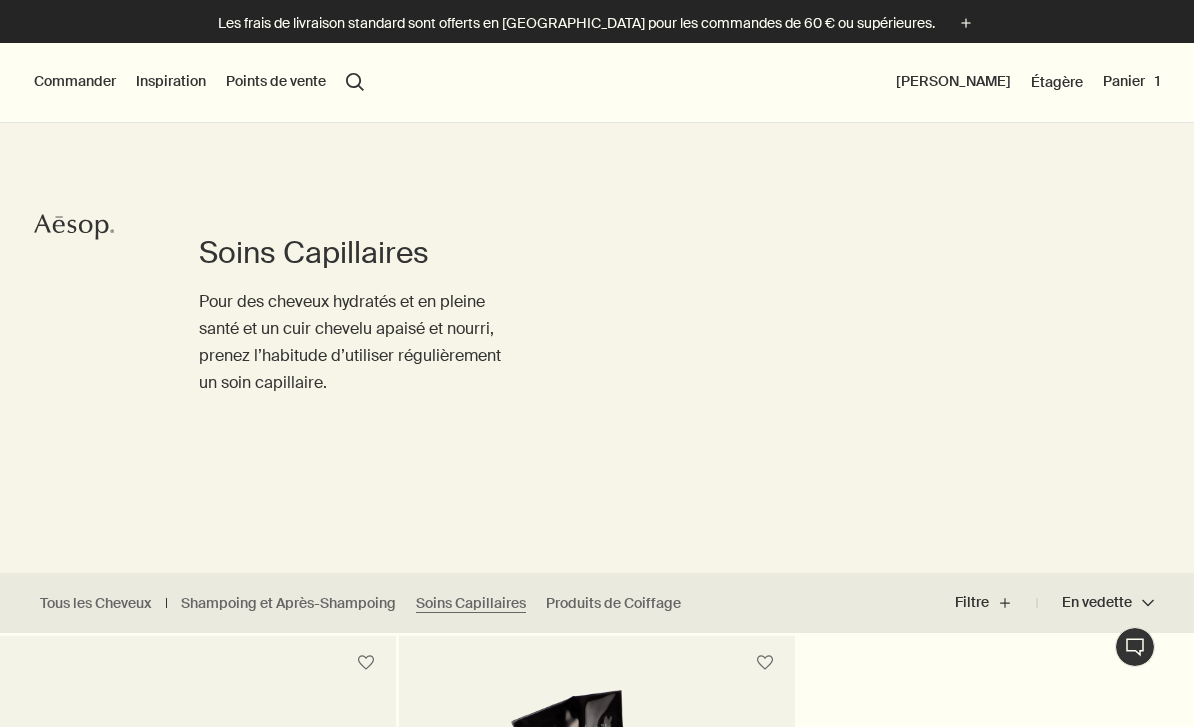 click on "Commander" at bounding box center (75, 82) 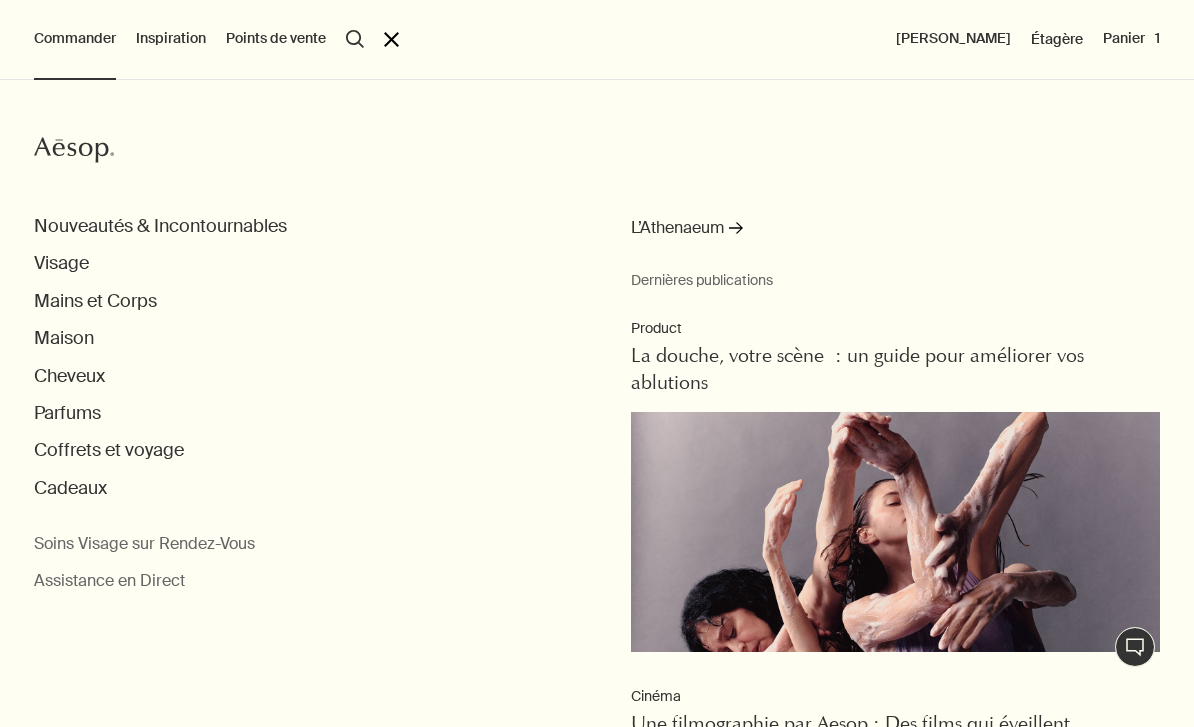 click on "Cheveux" at bounding box center [69, 376] 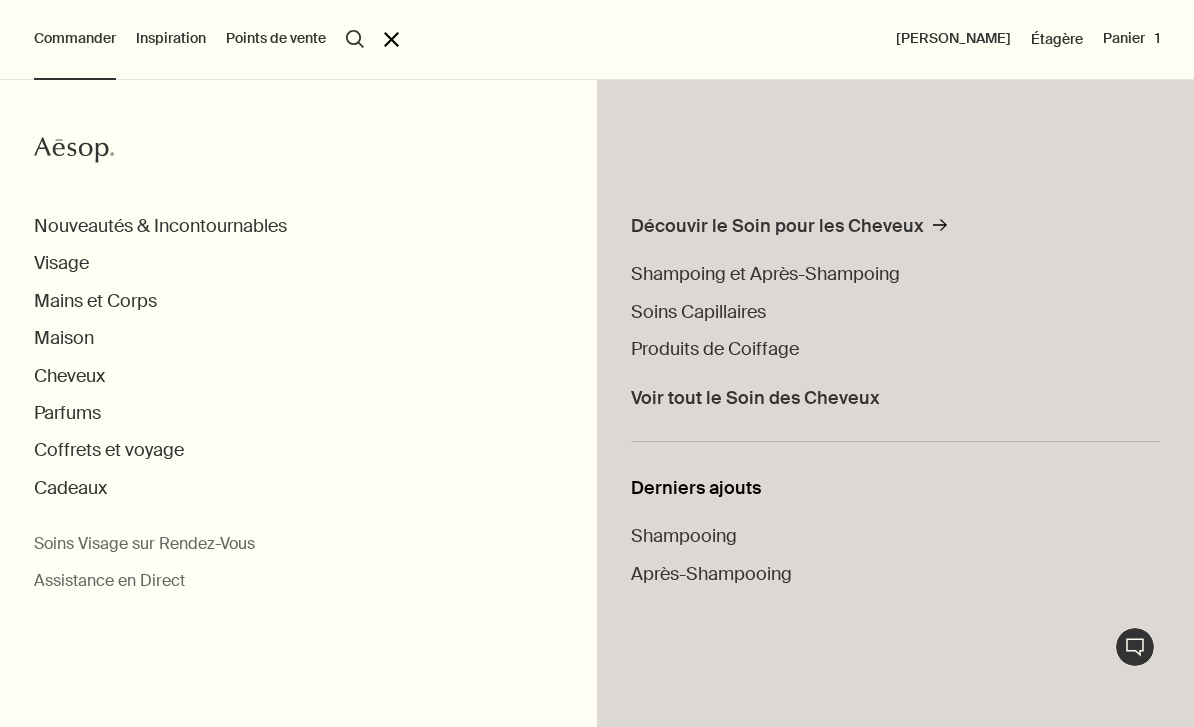 click on "Produits de Coiffage" at bounding box center (715, 349) 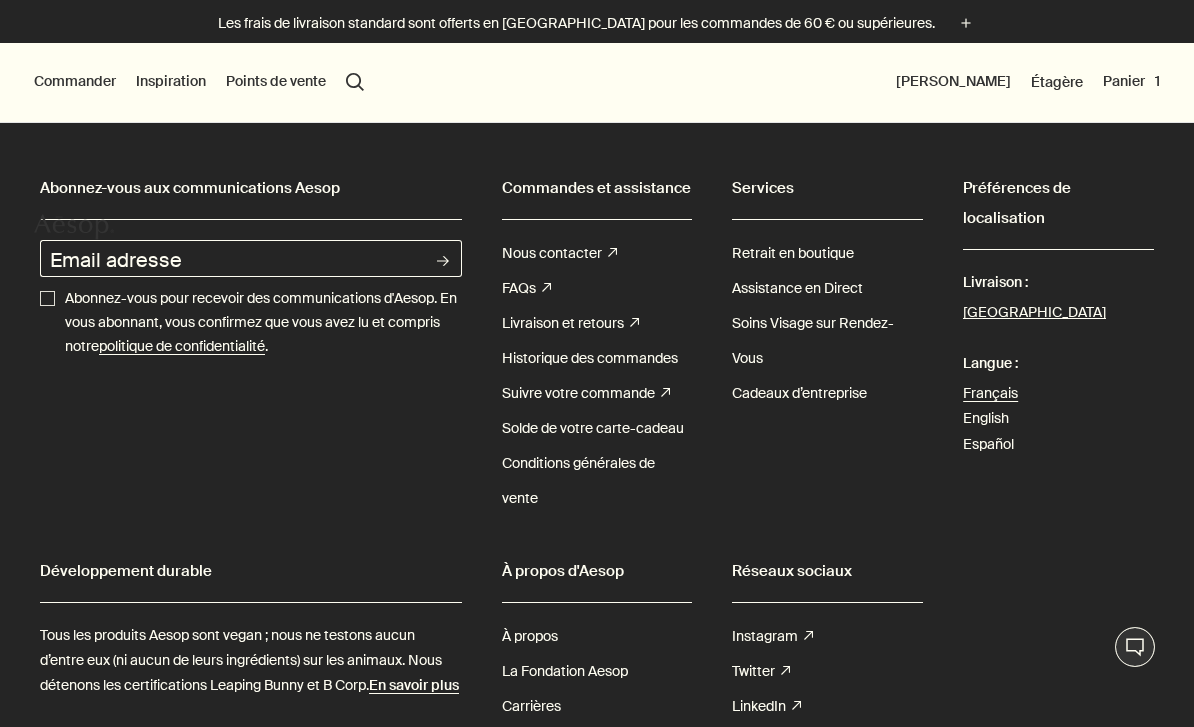 scroll, scrollTop: 0, scrollLeft: 0, axis: both 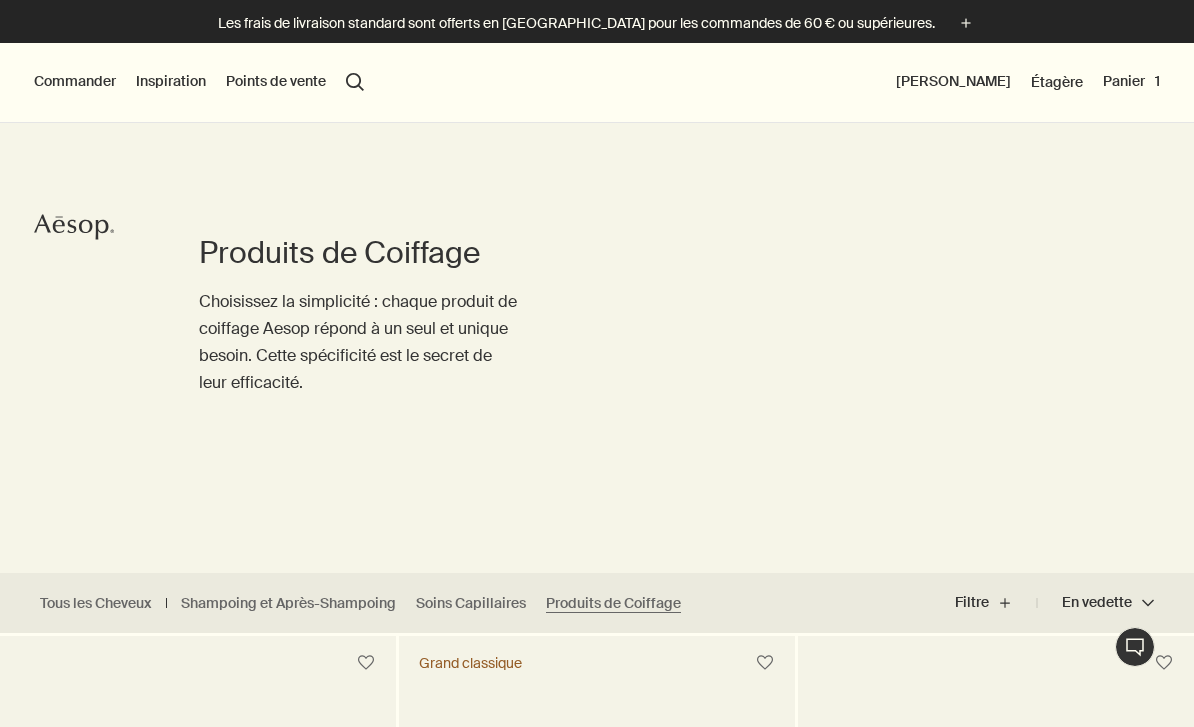 click on "Commander" at bounding box center (75, 82) 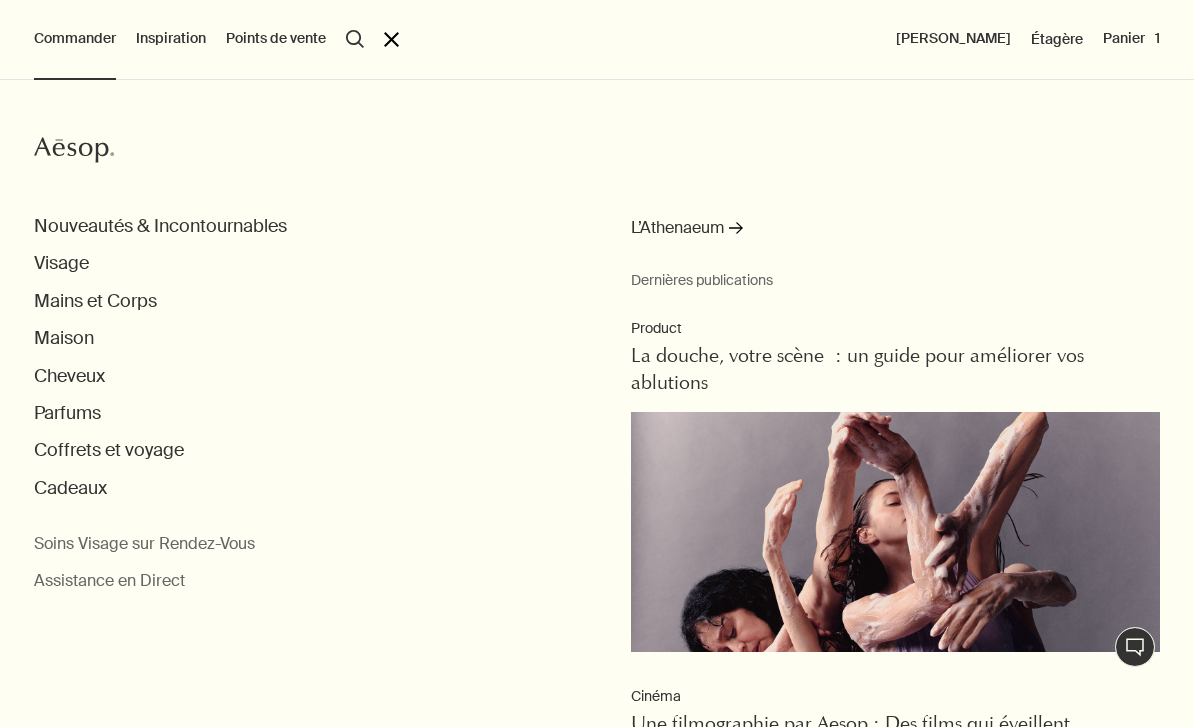 click on "Visage" at bounding box center (61, 263) 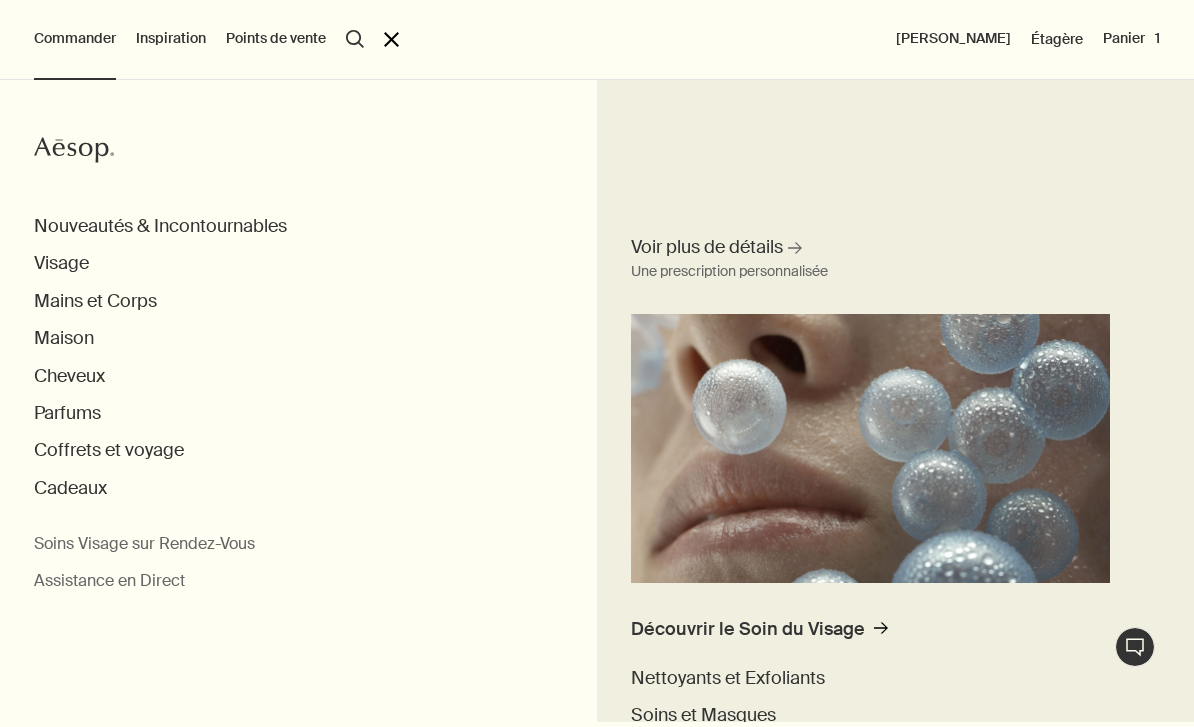 click on "Visage" at bounding box center (61, 263) 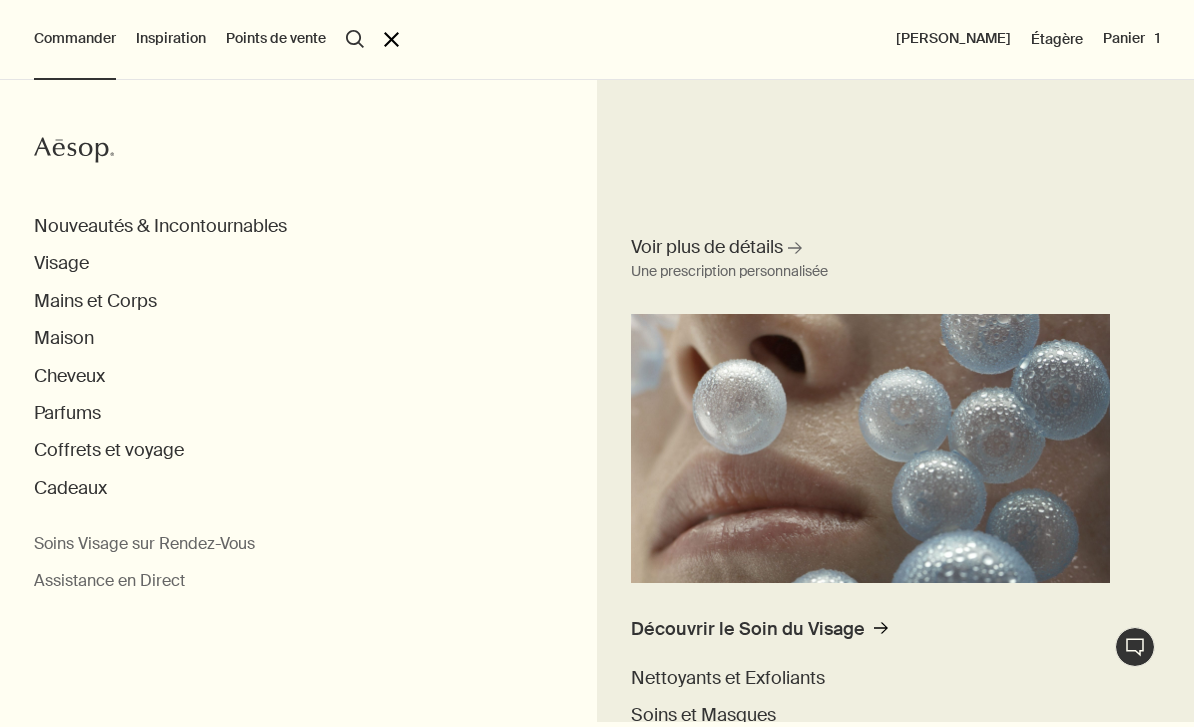 click on "Visage" at bounding box center [61, 263] 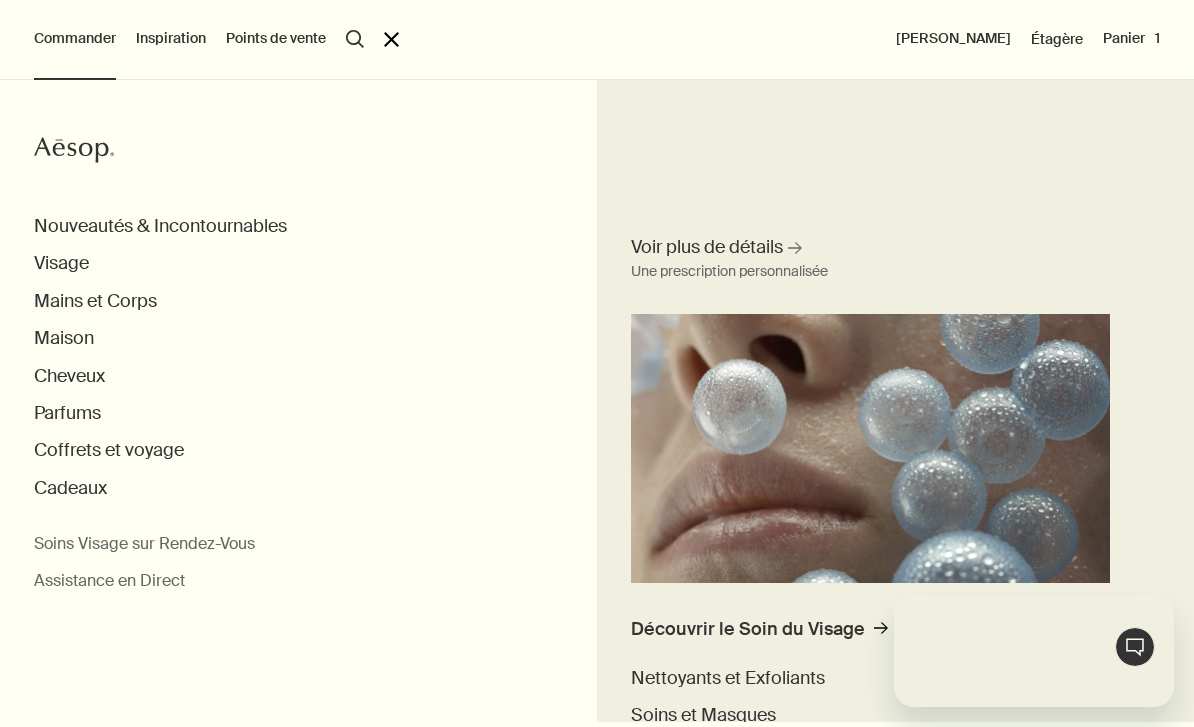 scroll, scrollTop: 0, scrollLeft: 0, axis: both 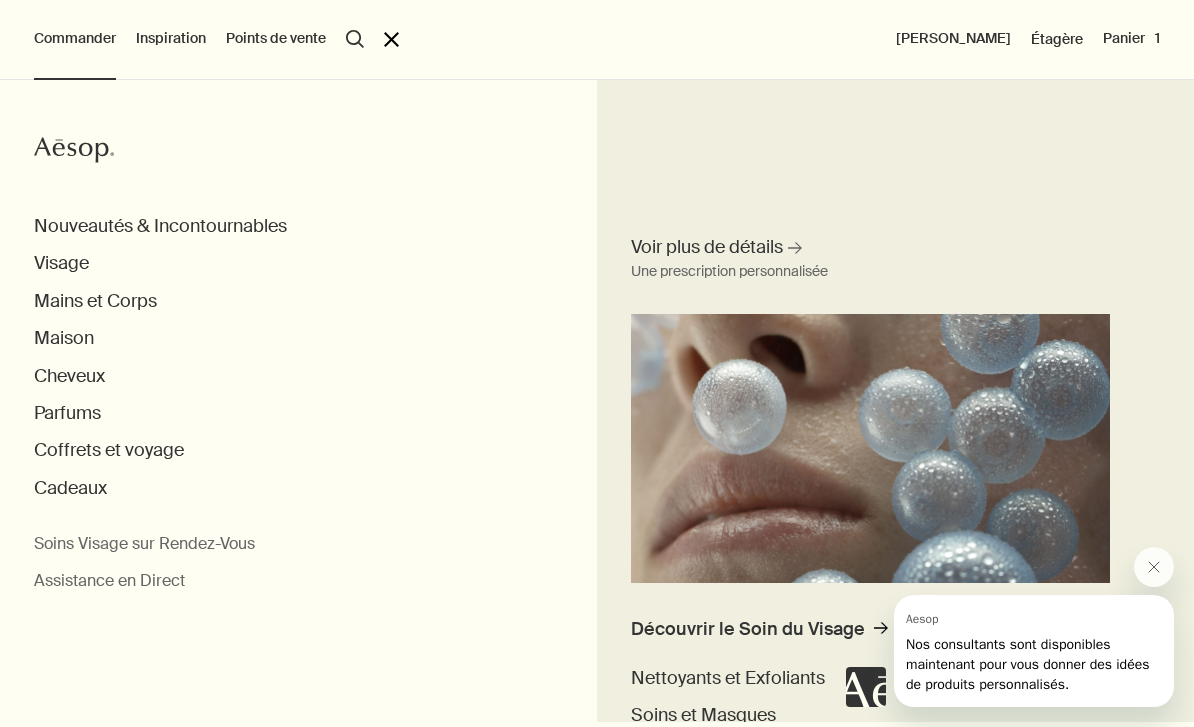 click on "Visage" at bounding box center (61, 263) 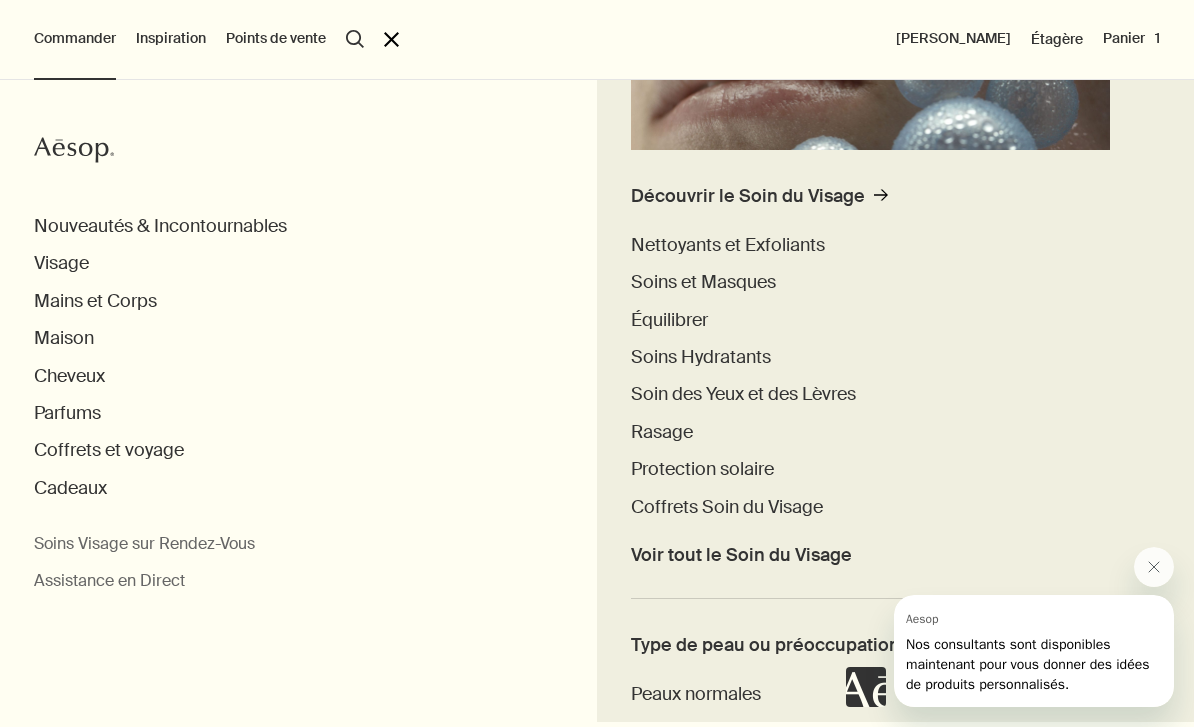 scroll, scrollTop: 424, scrollLeft: 0, axis: vertical 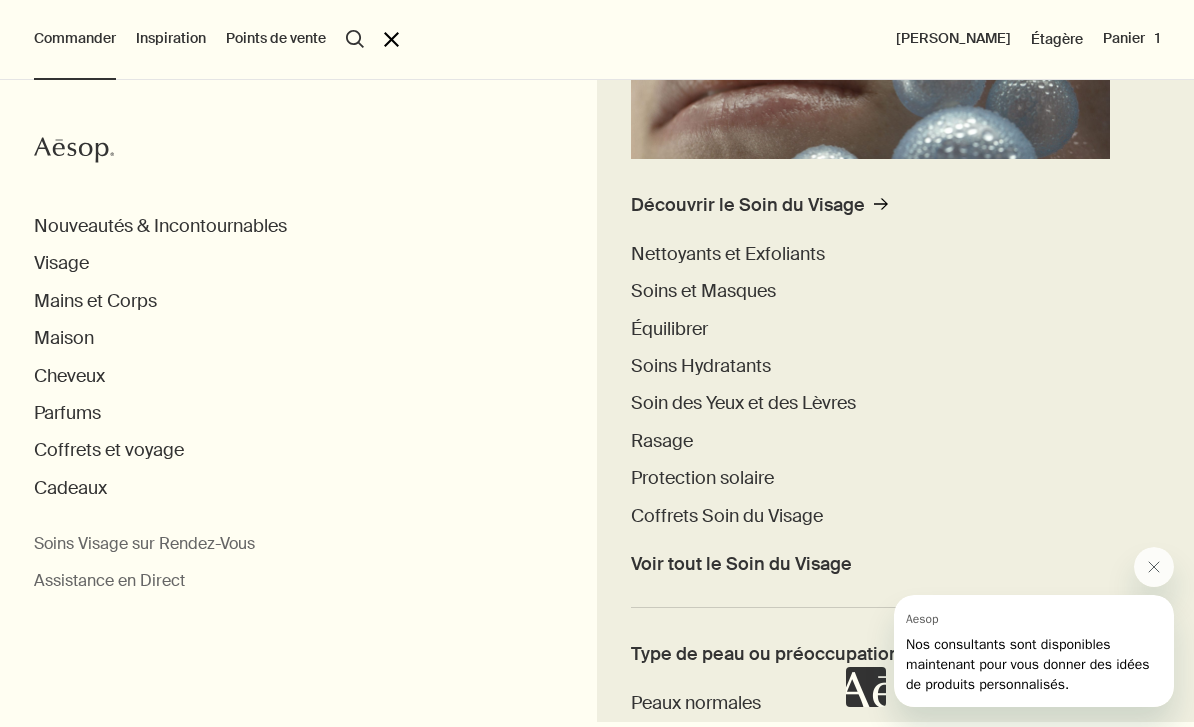 click on "Soin des Yeux et des Lèvres" at bounding box center (743, 403) 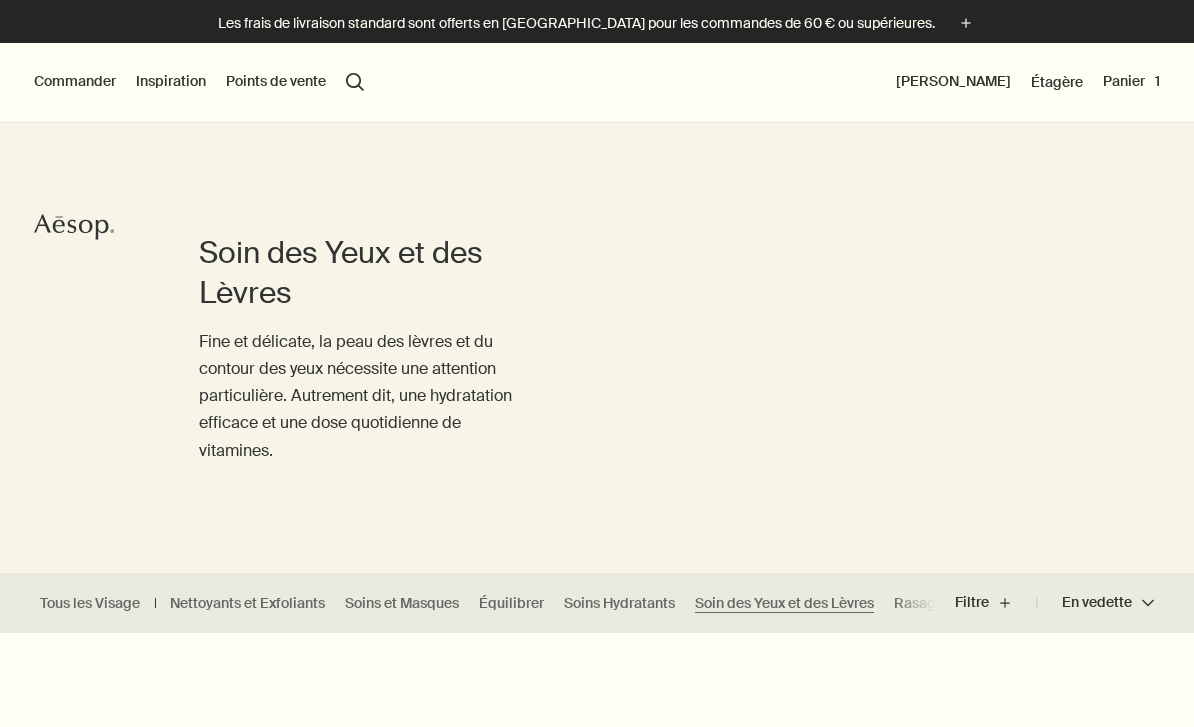scroll, scrollTop: 0, scrollLeft: 0, axis: both 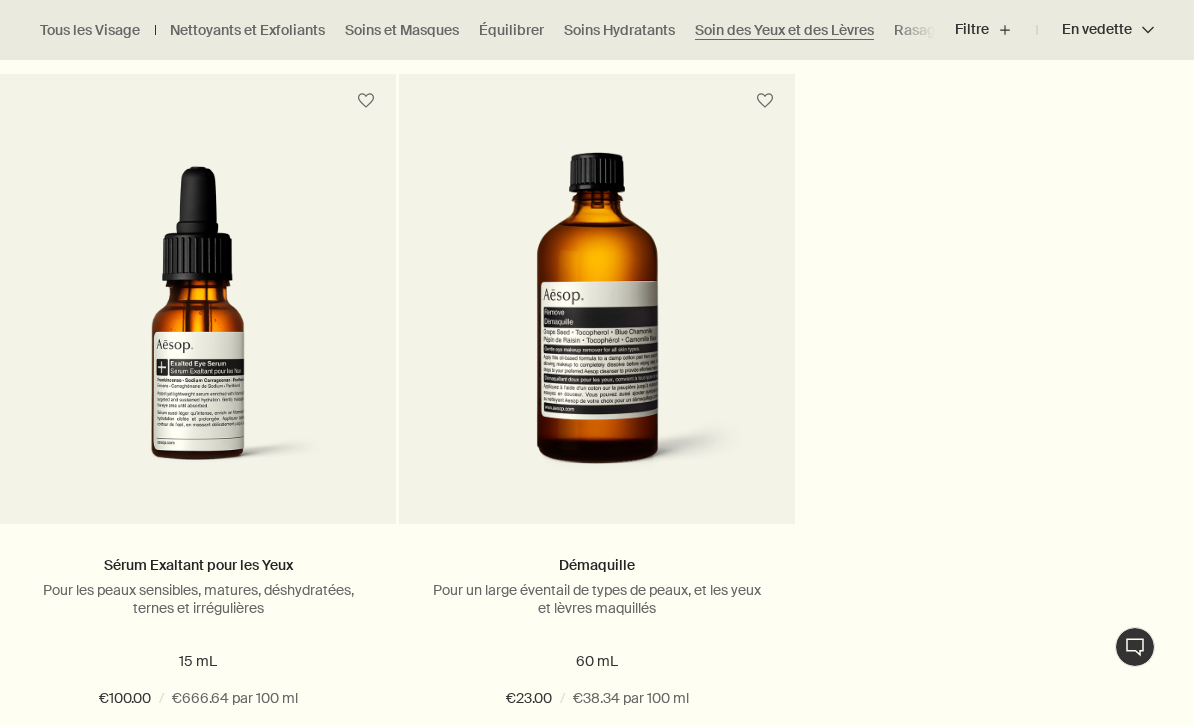 click on "Ajouter Ajouter au panier" at bounding box center (198, 771) 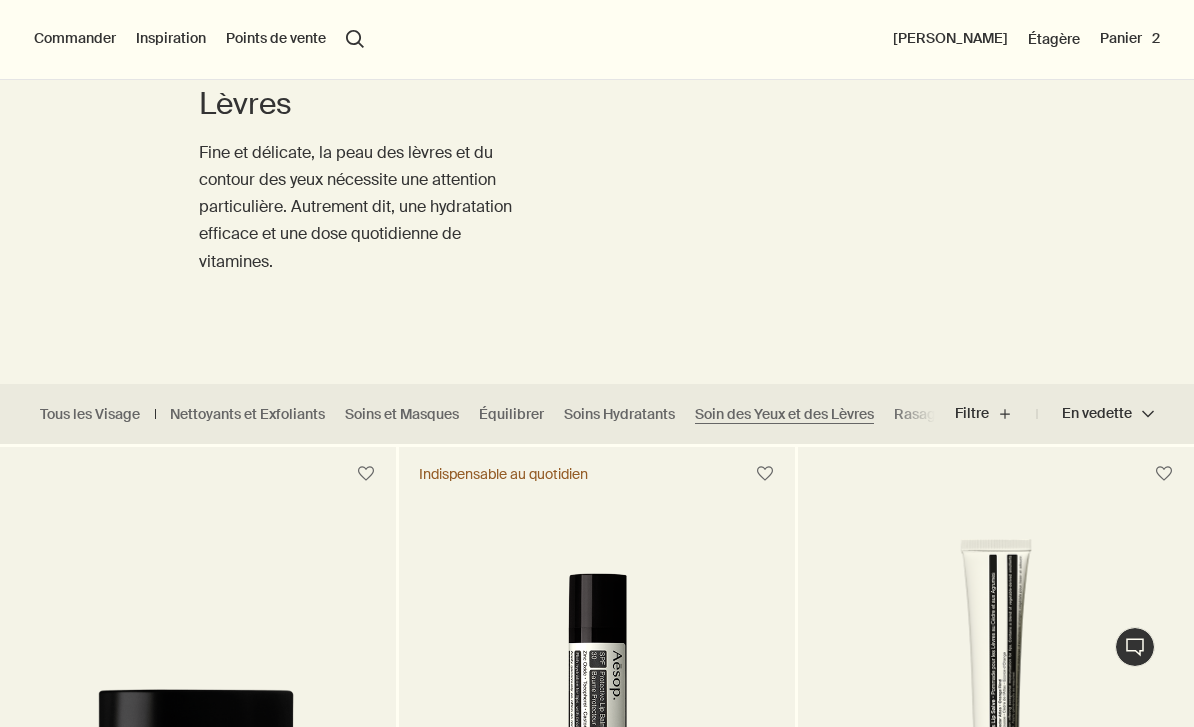 scroll, scrollTop: 101, scrollLeft: 0, axis: vertical 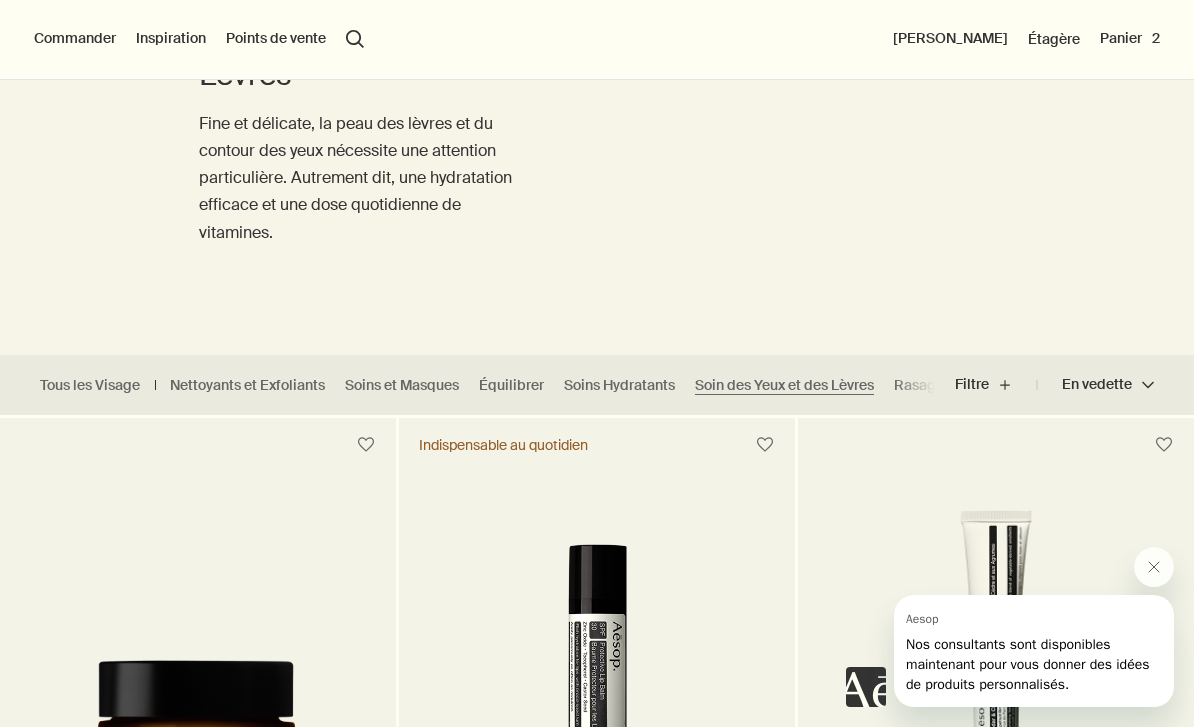 click on "Soins Hydratants" at bounding box center [619, 385] 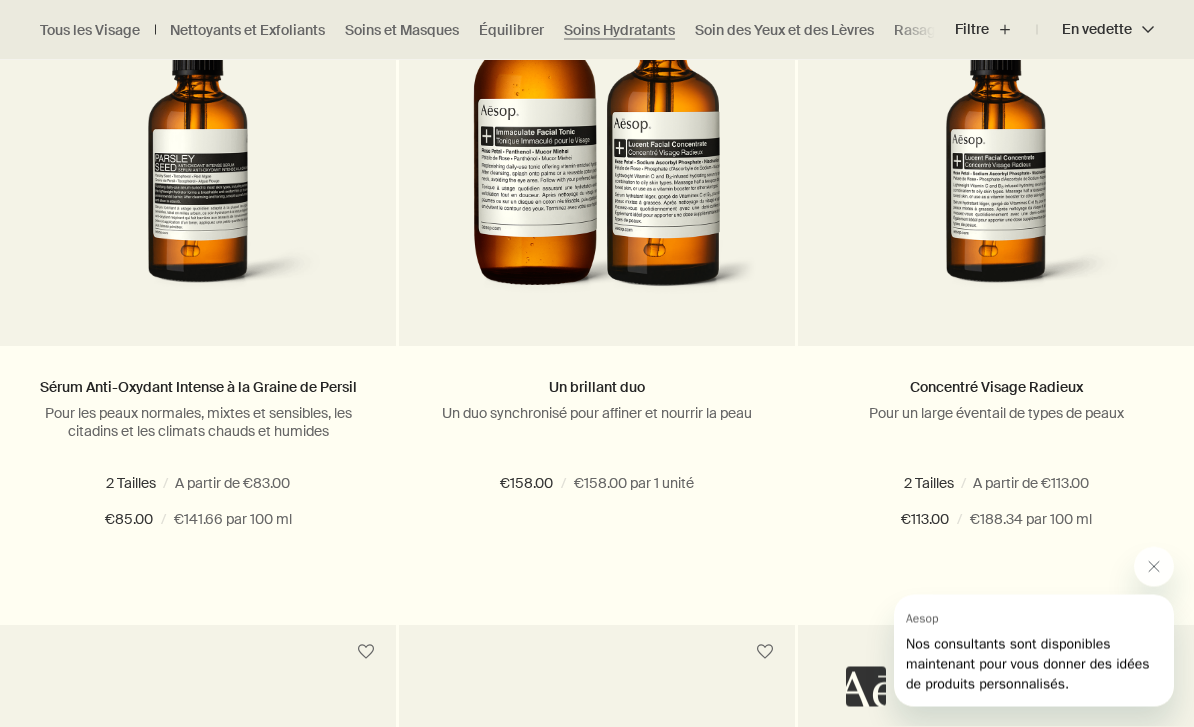 scroll, scrollTop: 1468, scrollLeft: 0, axis: vertical 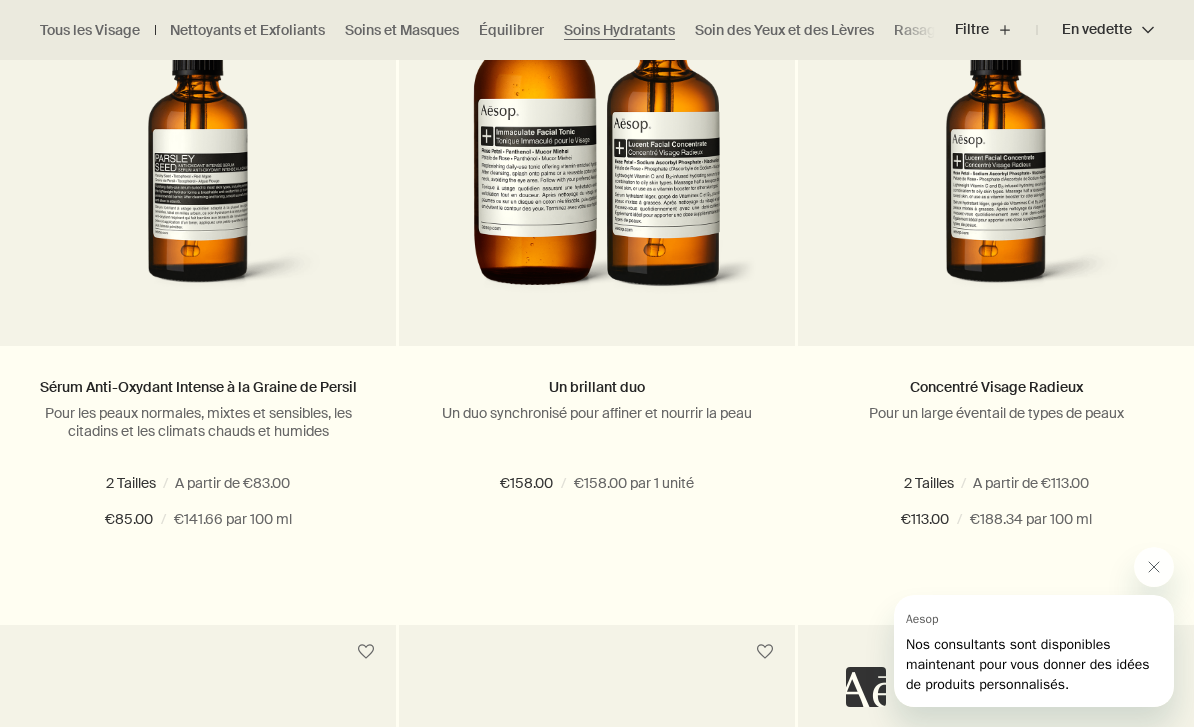 click at bounding box center (996, 148) 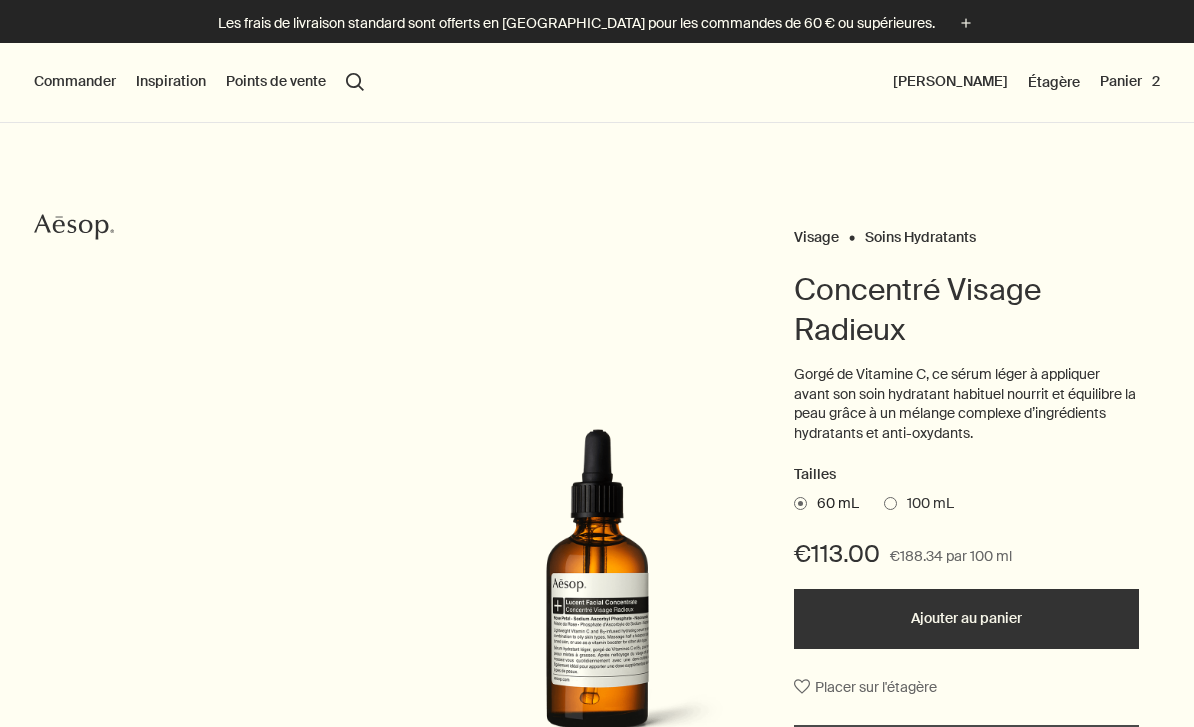scroll, scrollTop: 0, scrollLeft: 0, axis: both 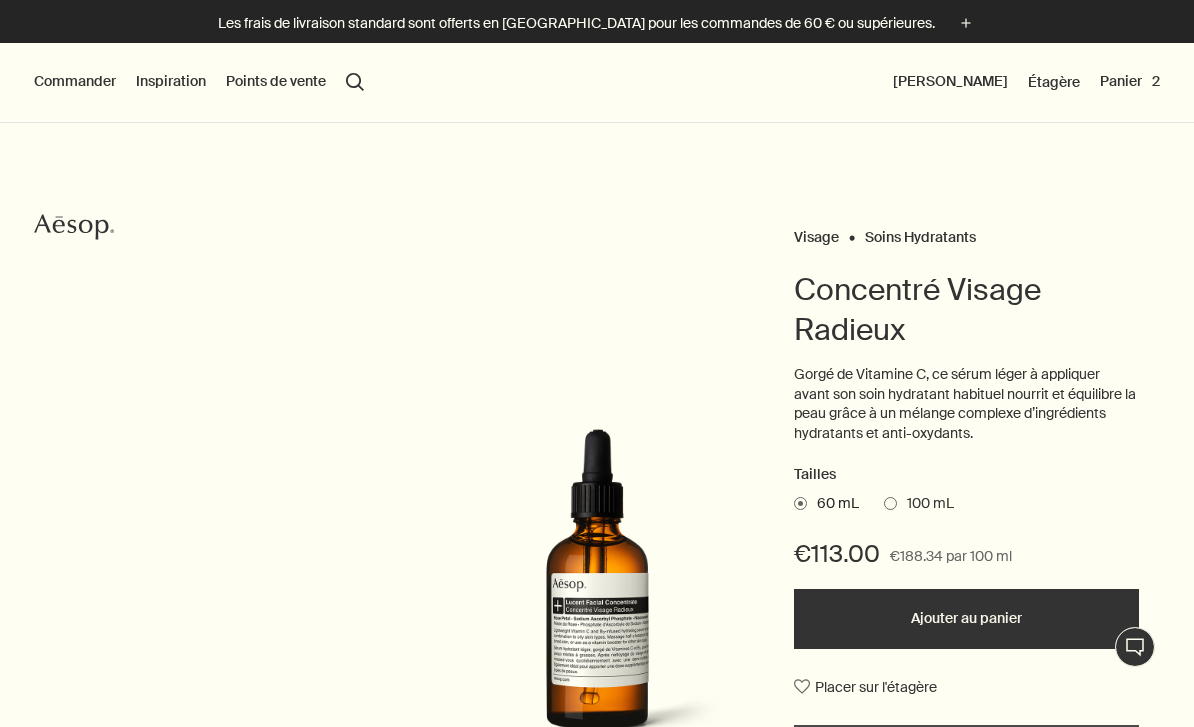 click on "Commander" at bounding box center (75, 82) 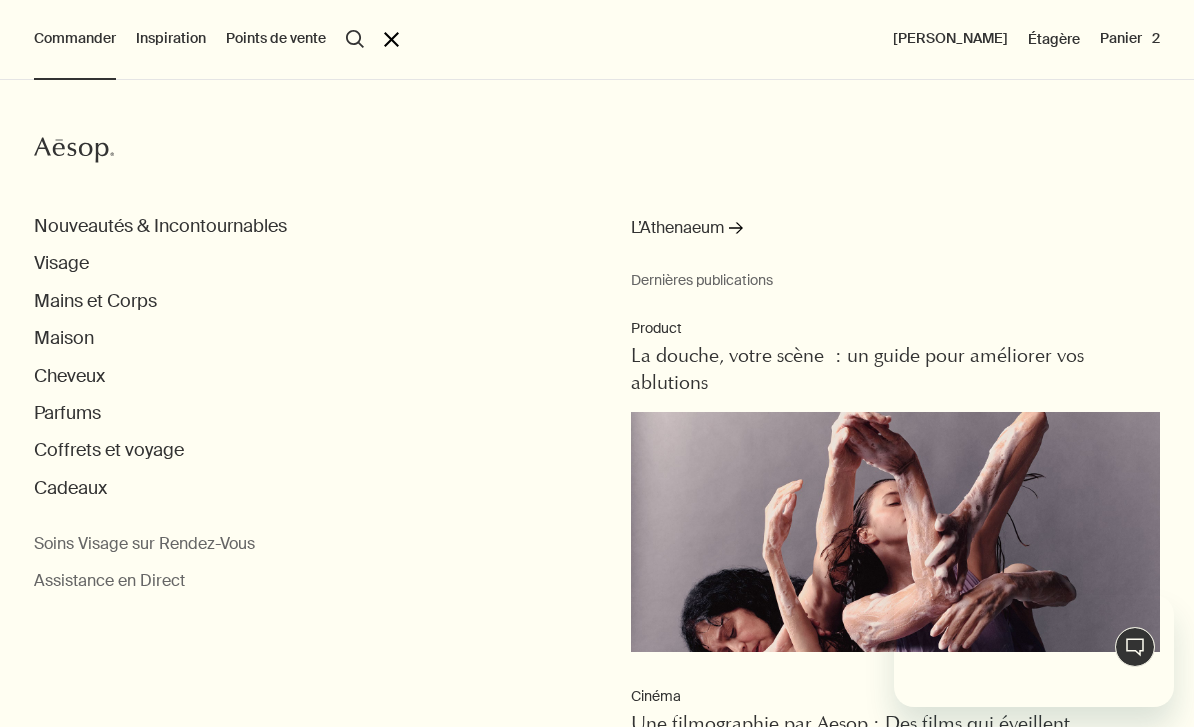 scroll, scrollTop: 0, scrollLeft: 0, axis: both 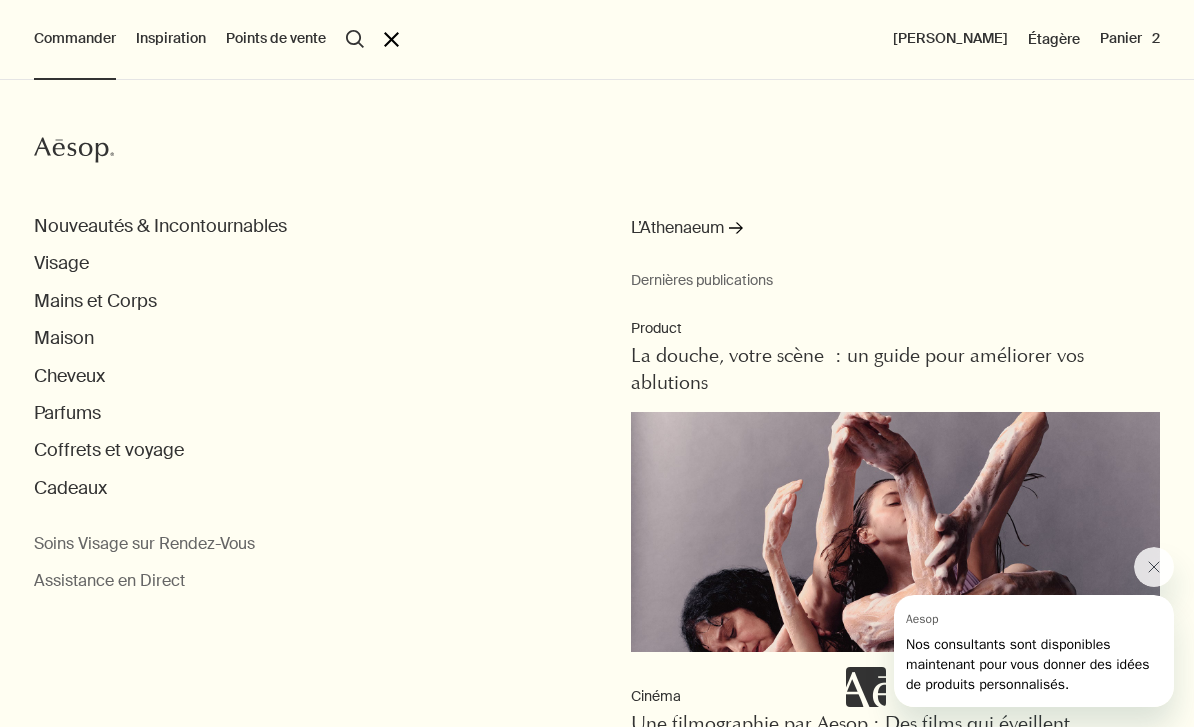 click on "Nouveautés & Incontournables" at bounding box center [160, 226] 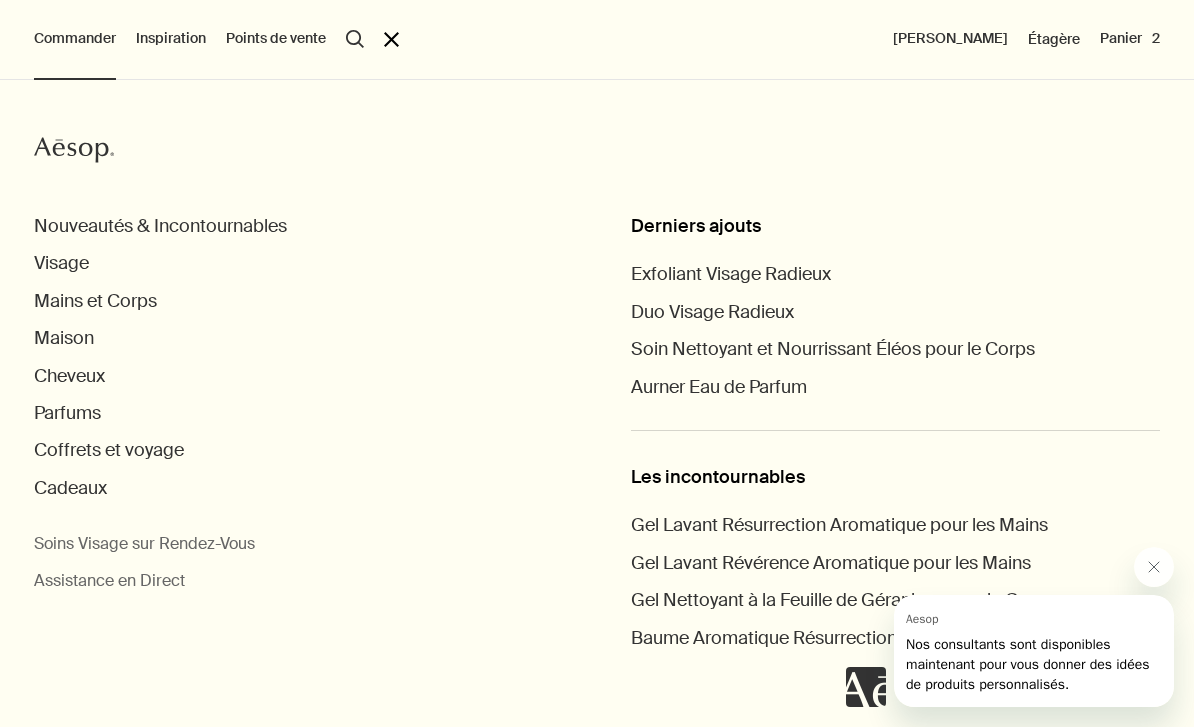 click on "Nouveautés & Incontournables" at bounding box center [160, 226] 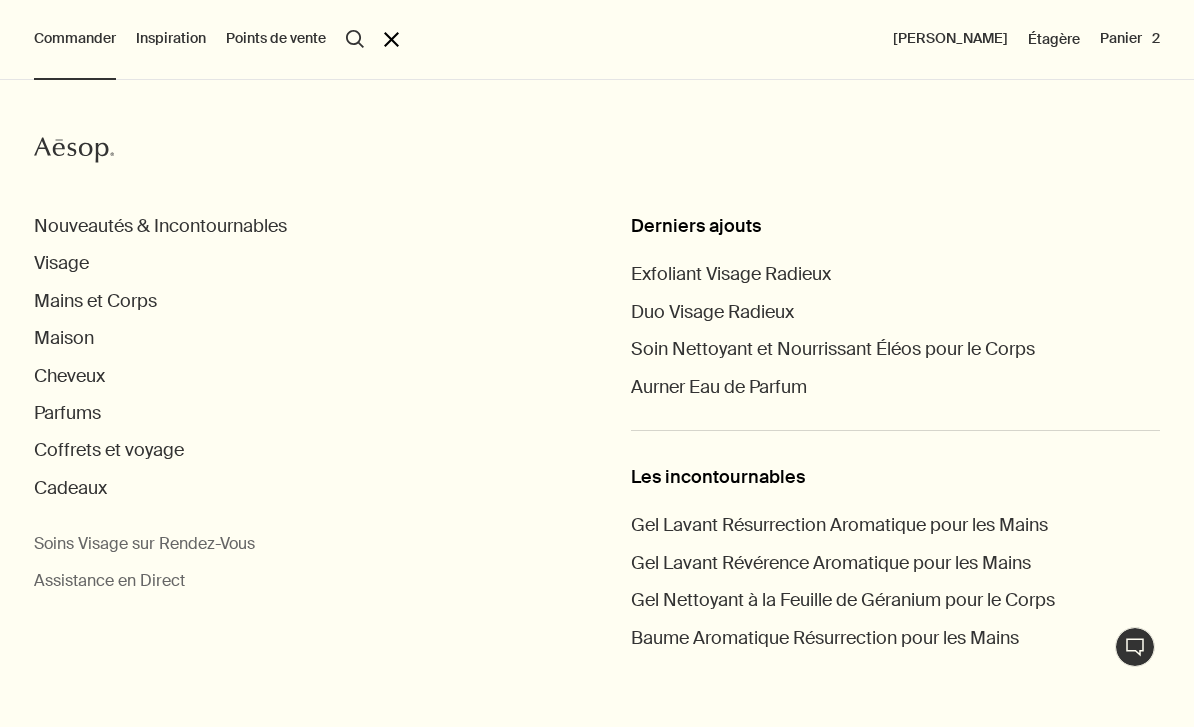 click on "Maison" at bounding box center [64, 338] 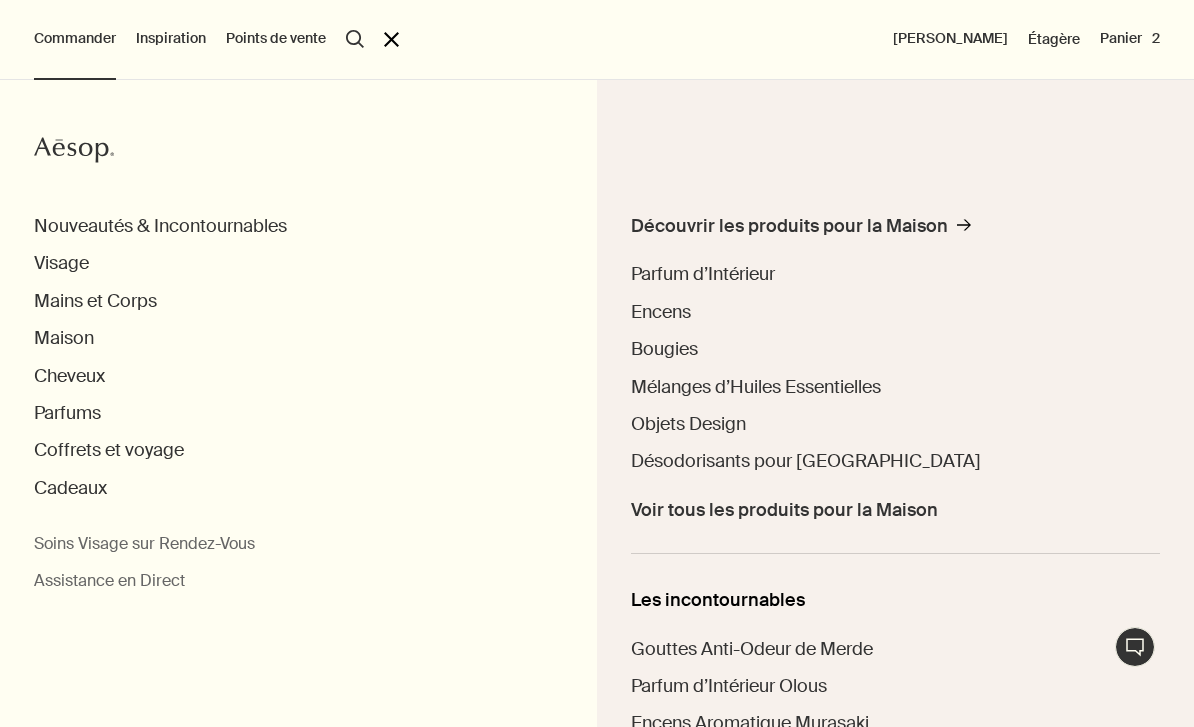 click on "Mains et Corps" at bounding box center [95, 301] 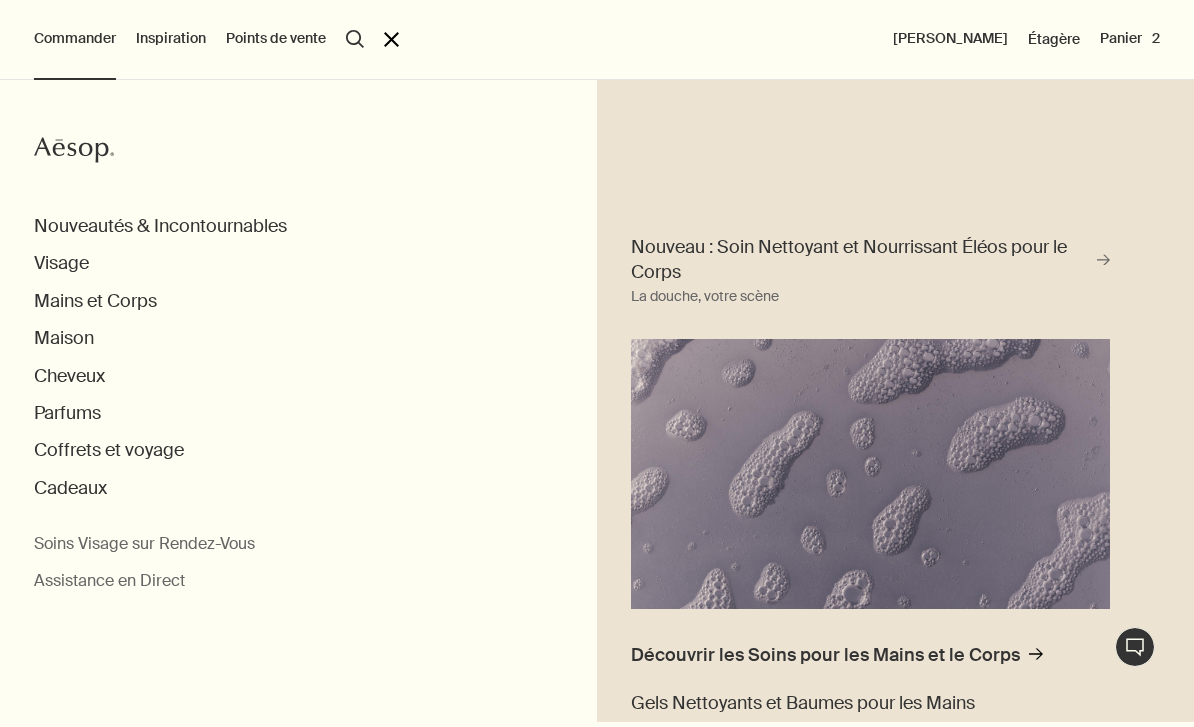 click on "Mains et Corps" at bounding box center [95, 301] 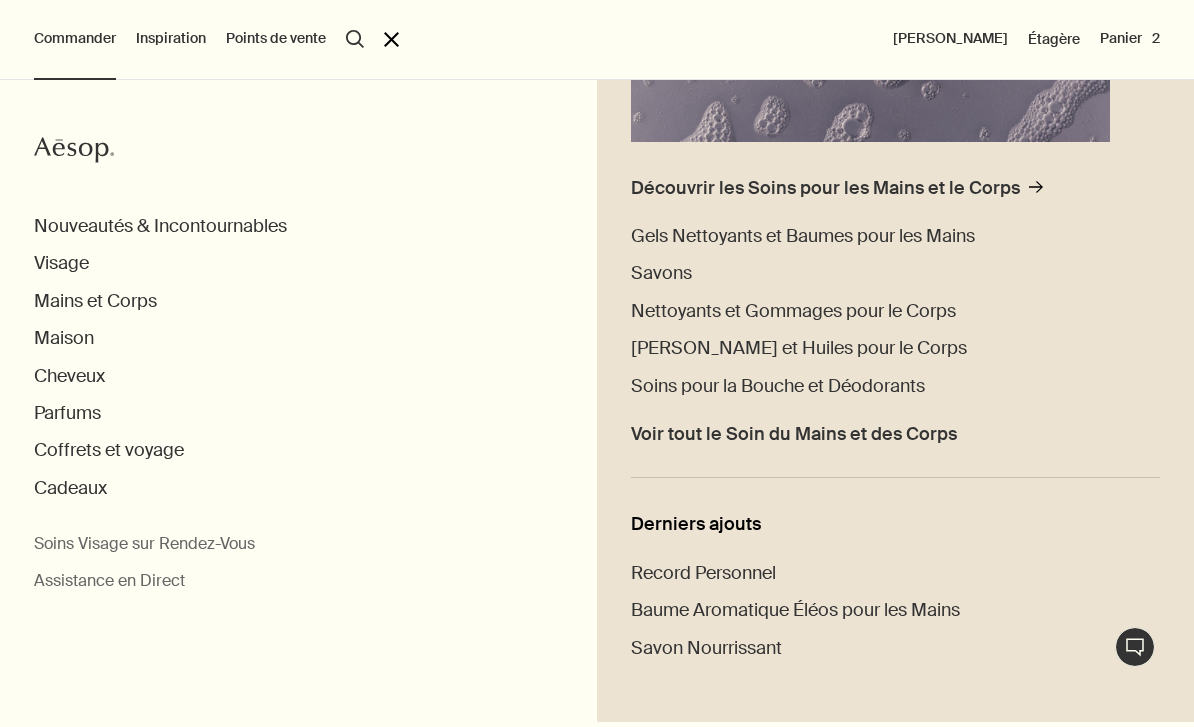 scroll, scrollTop: 466, scrollLeft: 0, axis: vertical 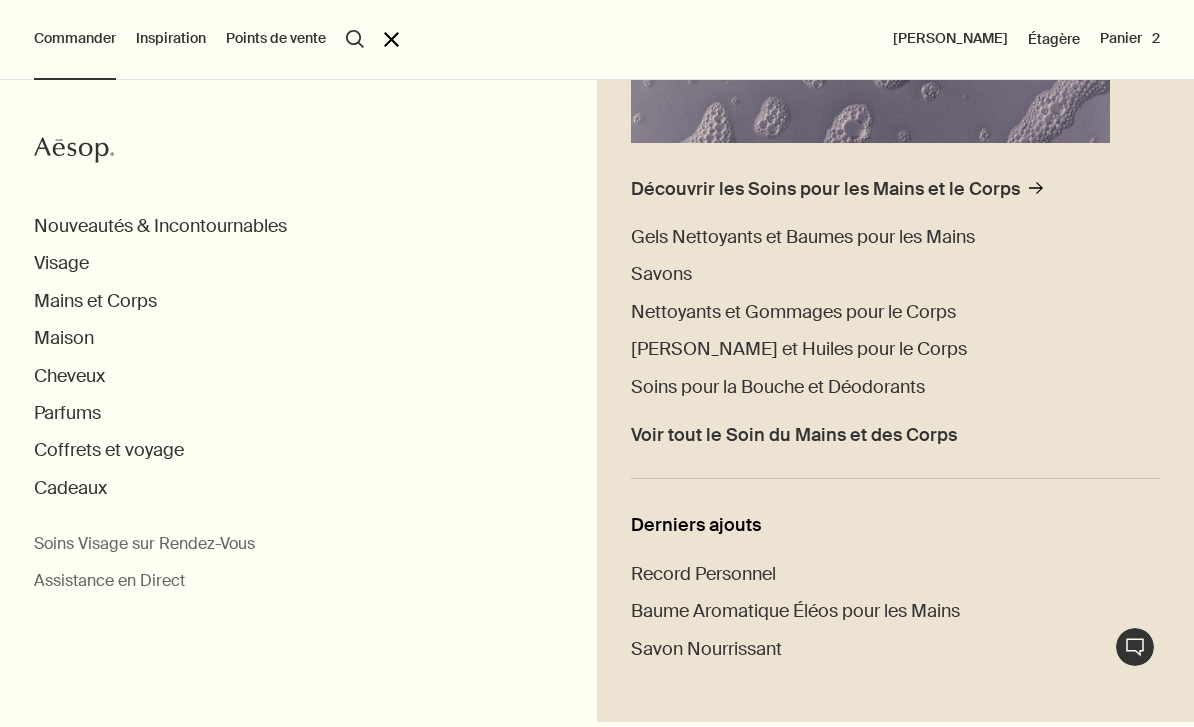 click on "Soins pour la Bouche et Déodorants" at bounding box center [778, 387] 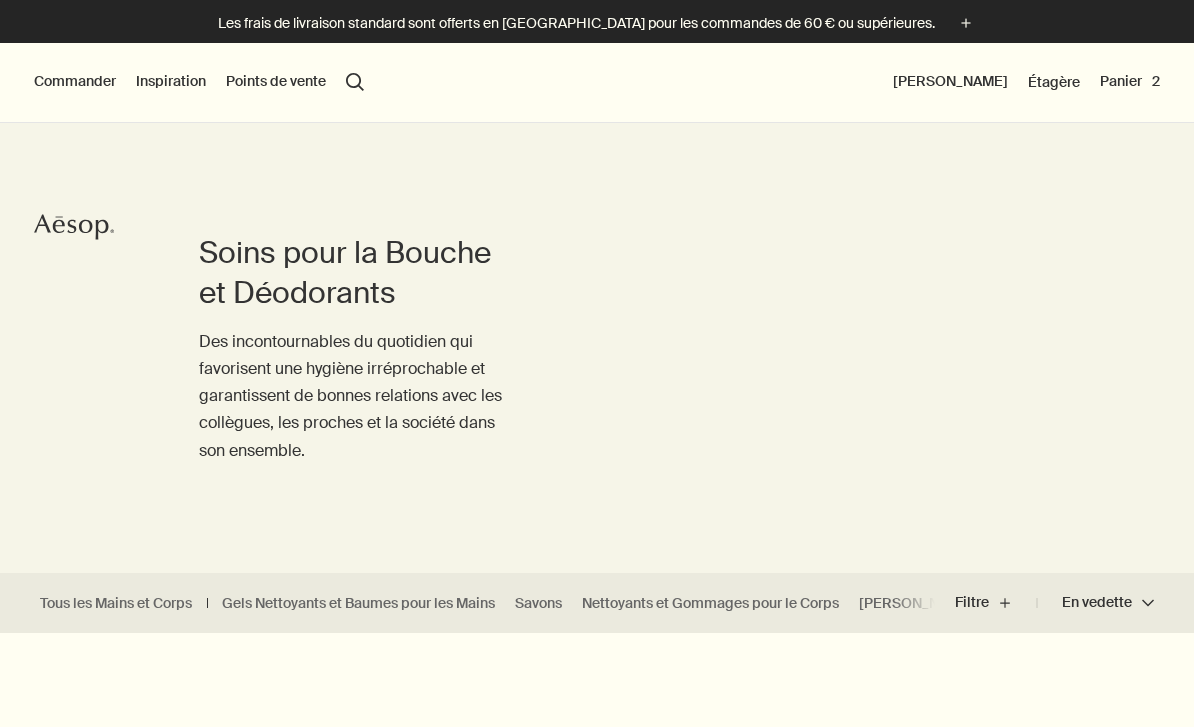 scroll, scrollTop: 0, scrollLeft: 0, axis: both 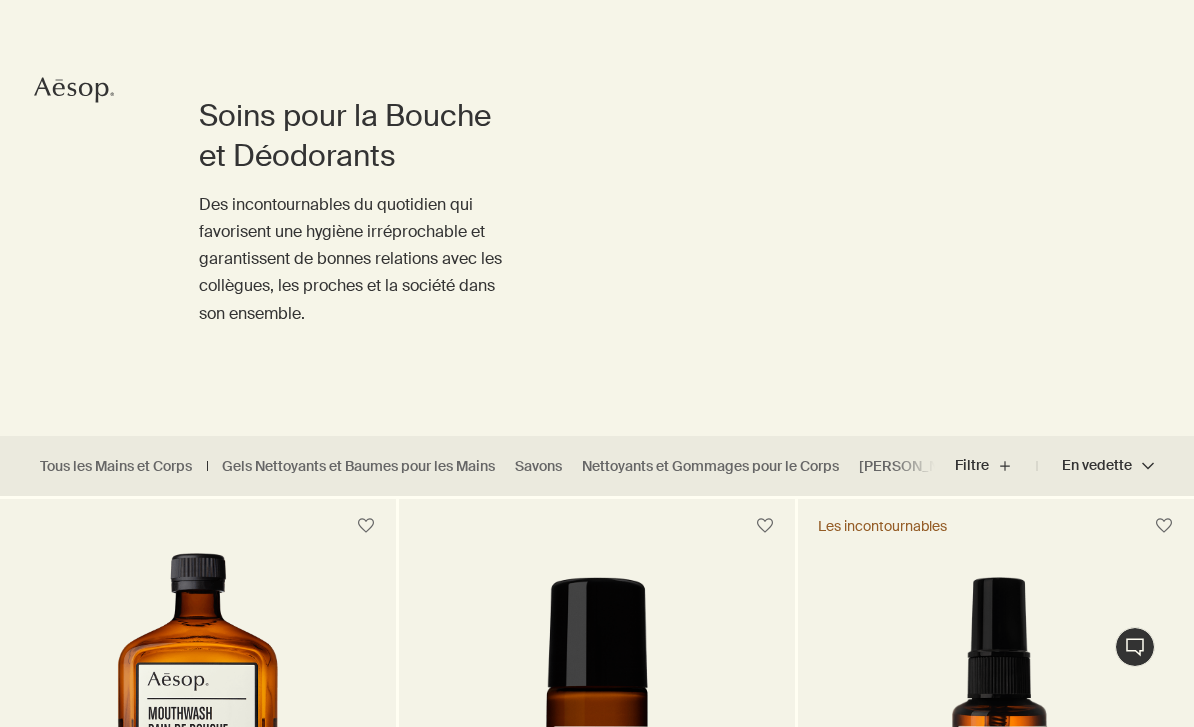 click on "Gels Nettoyants et Baumes pour les Mains" at bounding box center (358, 466) 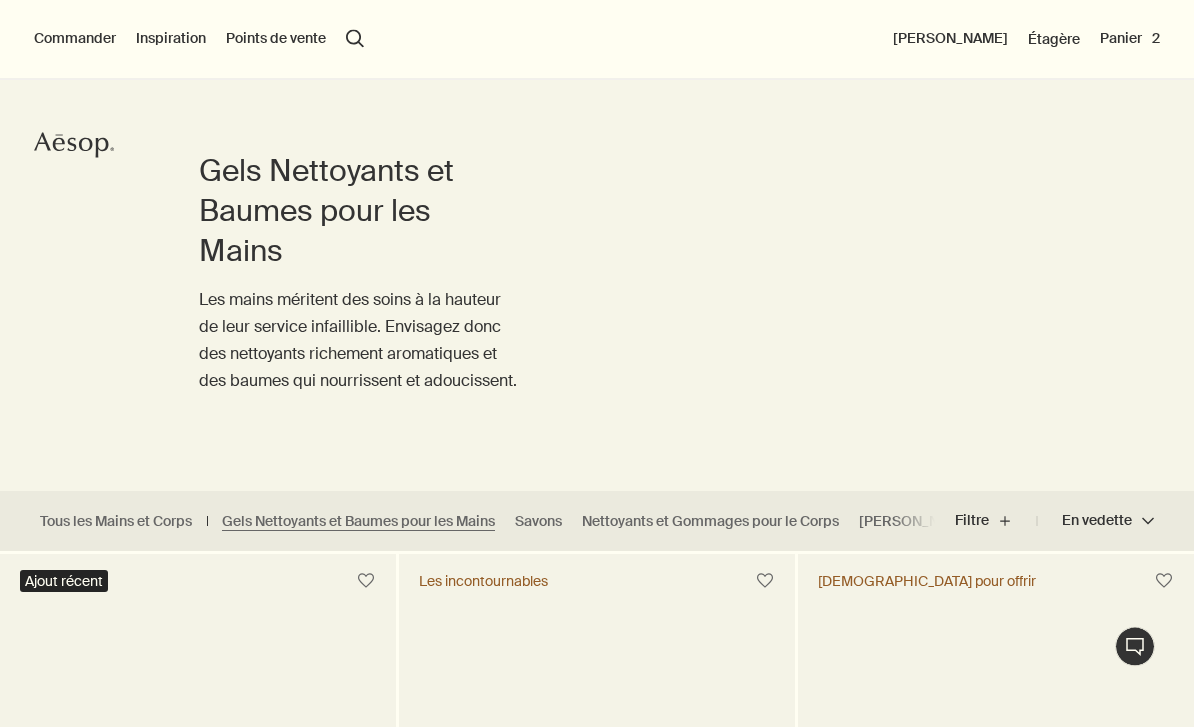 scroll, scrollTop: 30, scrollLeft: 0, axis: vertical 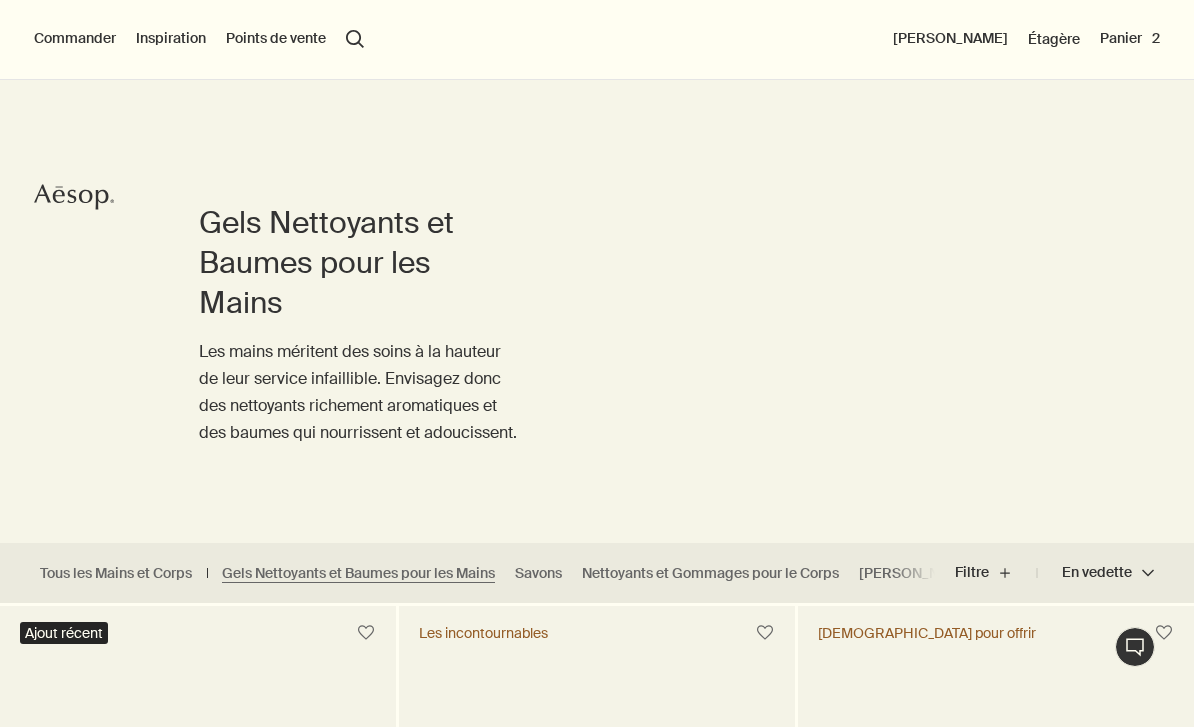 click on "Gels Nettoyants et Baumes pour les Mains Les mains méritent des soins à la hauteur de leur service infaillible. Envisagez donc des nettoyants richement aromatiques et des baumes qui nourrissent et adoucissent." at bounding box center (358, 318) 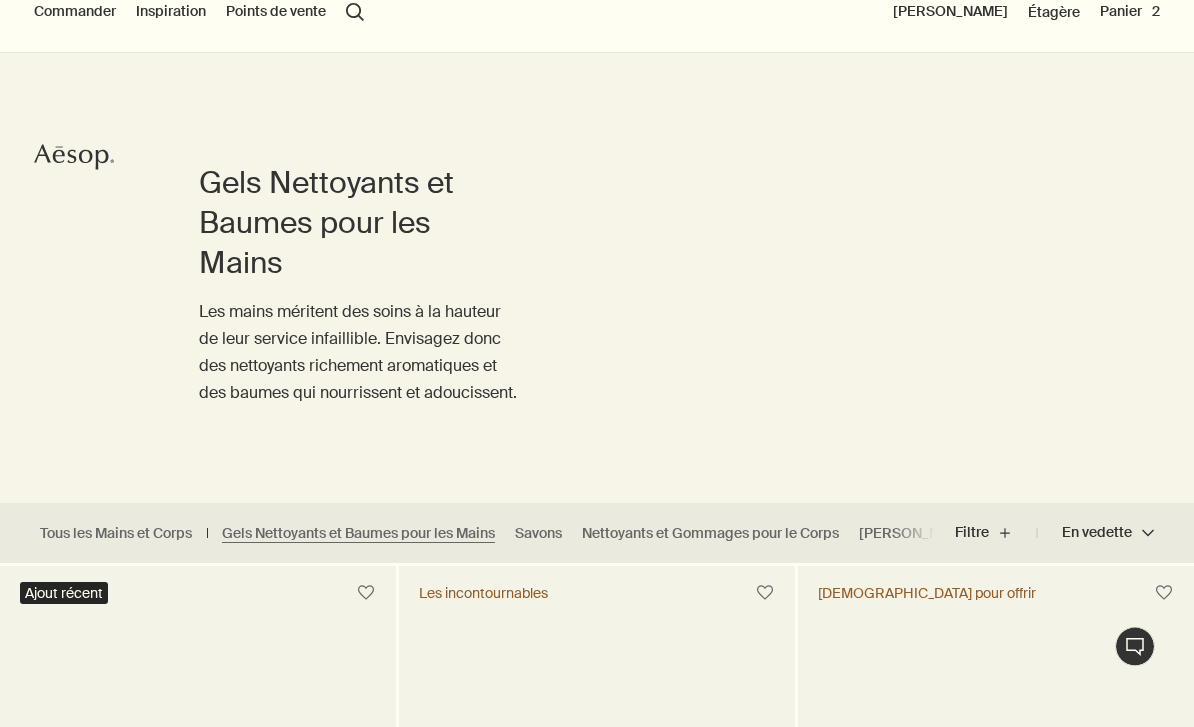 scroll, scrollTop: 70, scrollLeft: 0, axis: vertical 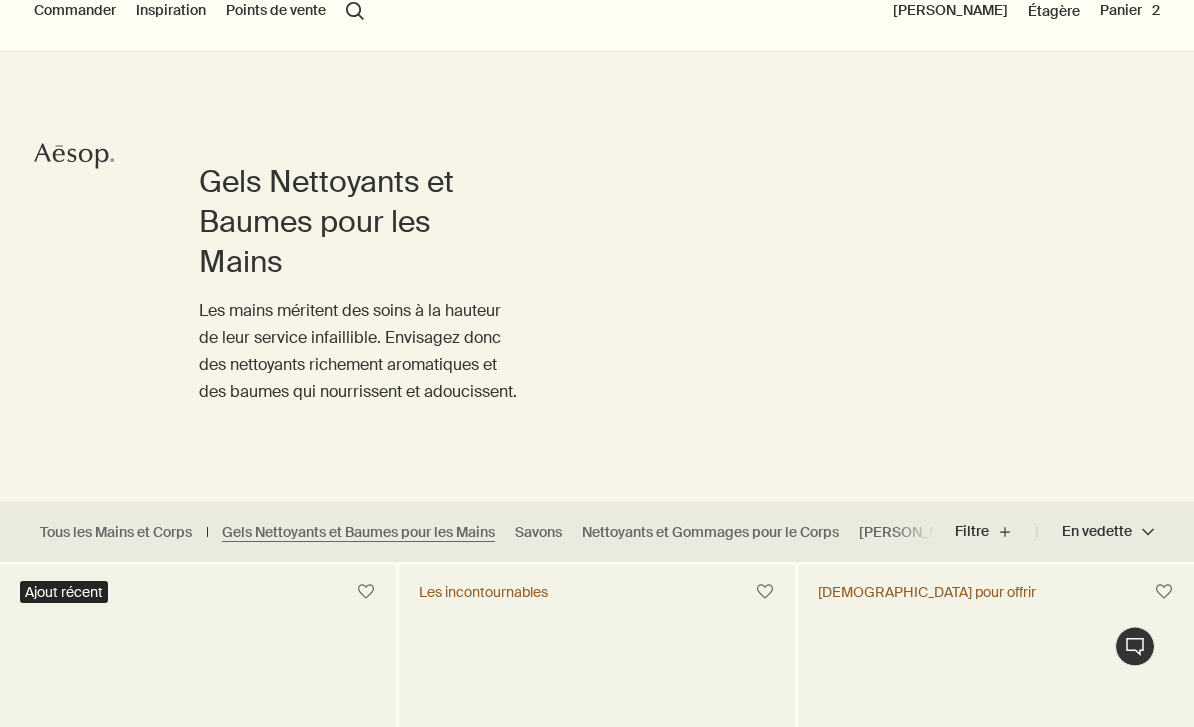 click on "Nettoyants et Gommages pour le Corps" at bounding box center [710, 533] 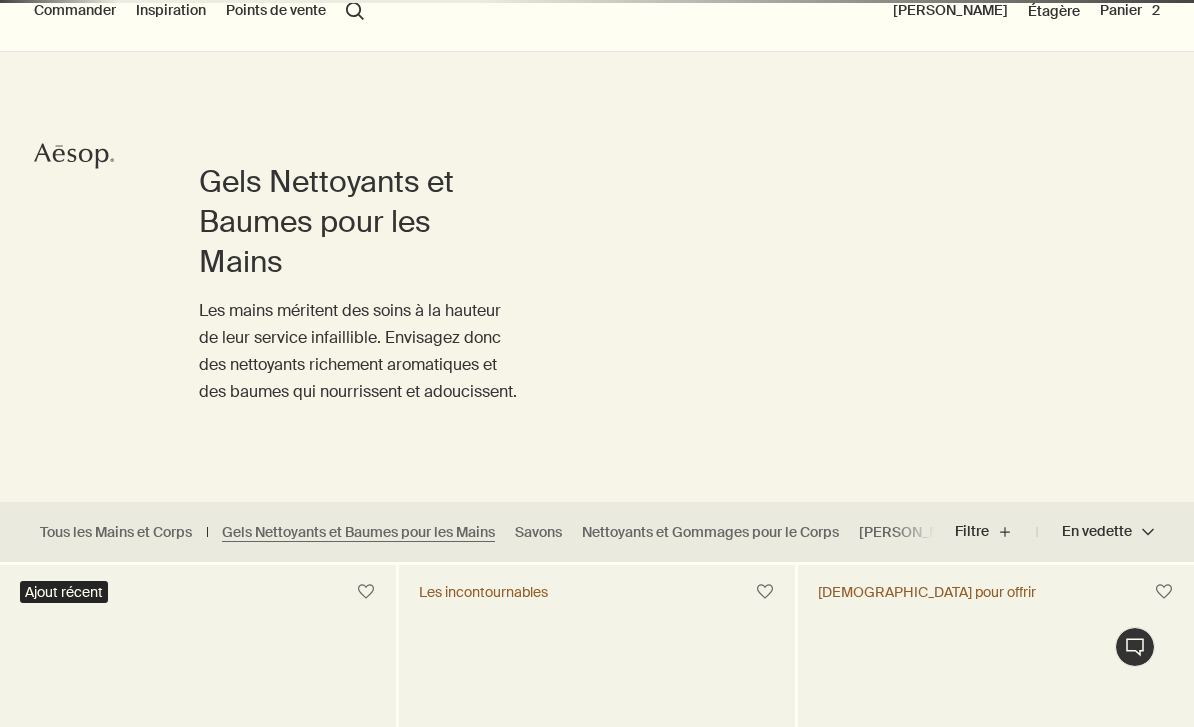click on "Nettoyants et Gommages pour le Corps" at bounding box center [710, 532] 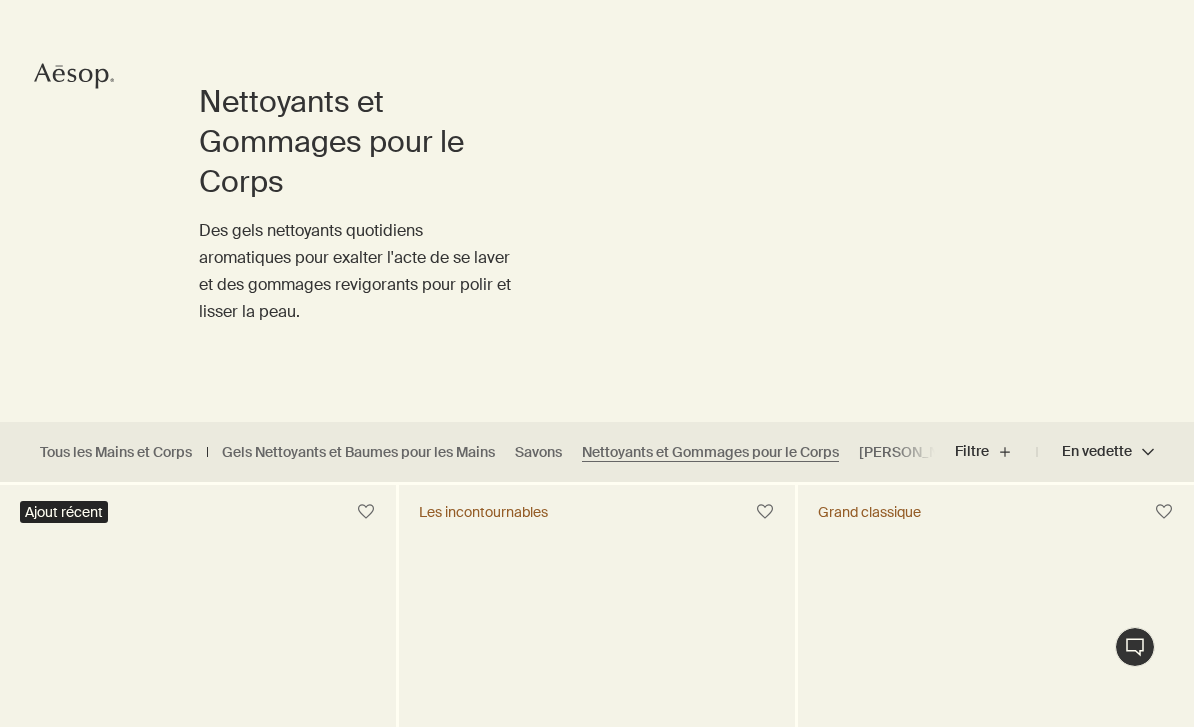 scroll, scrollTop: 0, scrollLeft: 0, axis: both 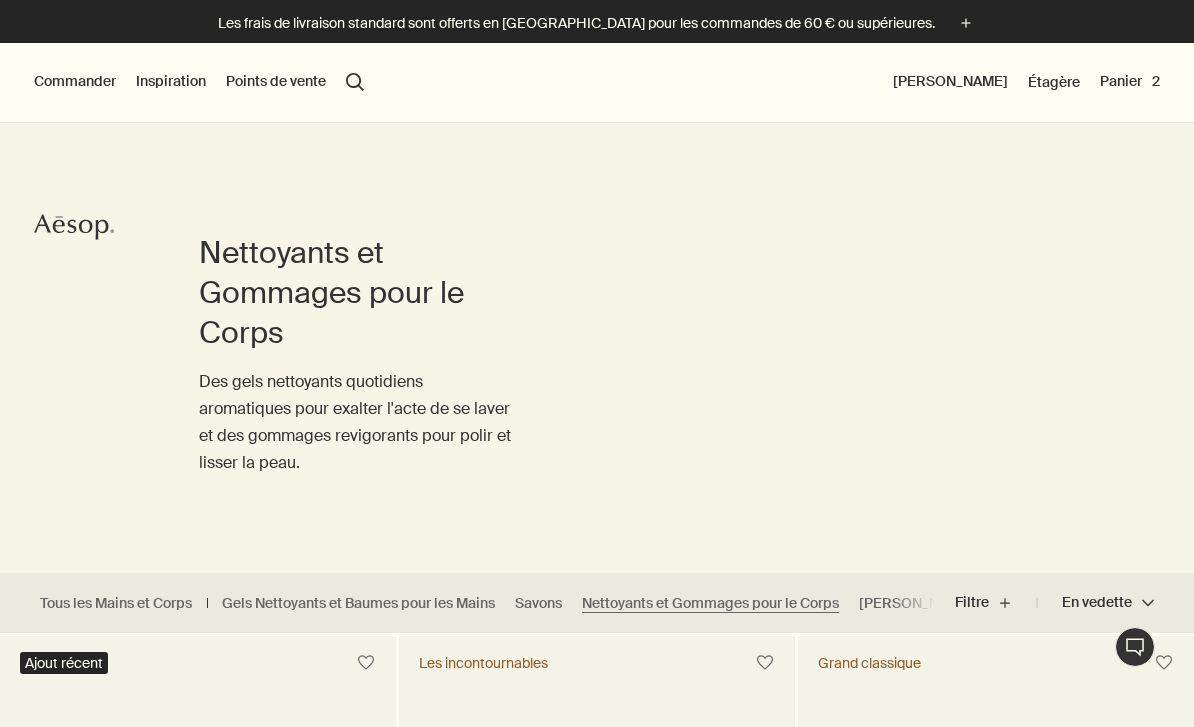 click on "Commander" at bounding box center [75, 82] 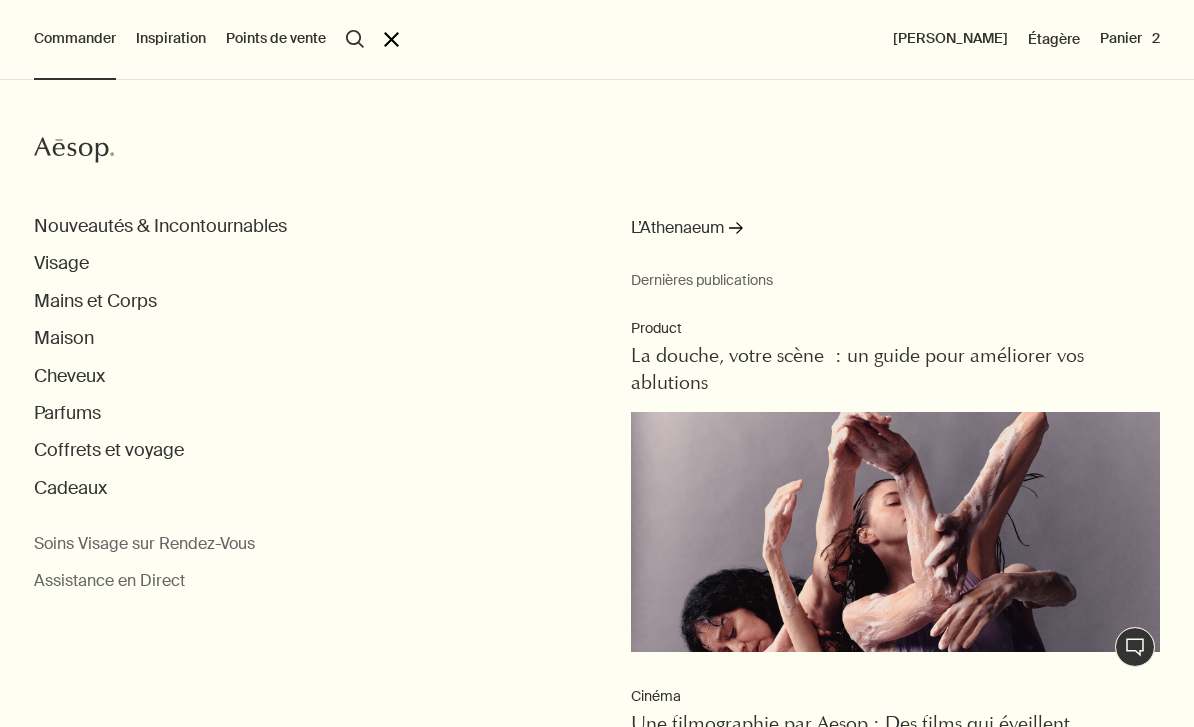 click on "Maison" at bounding box center (64, 338) 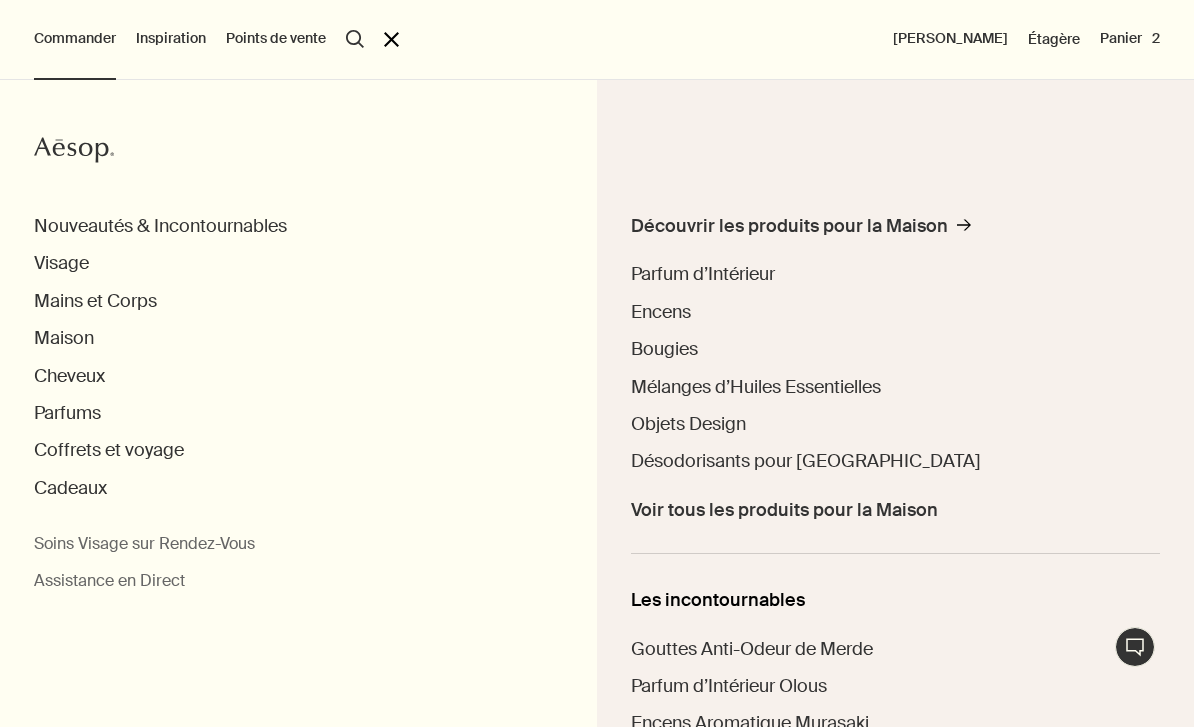 click on "Maison" at bounding box center [64, 338] 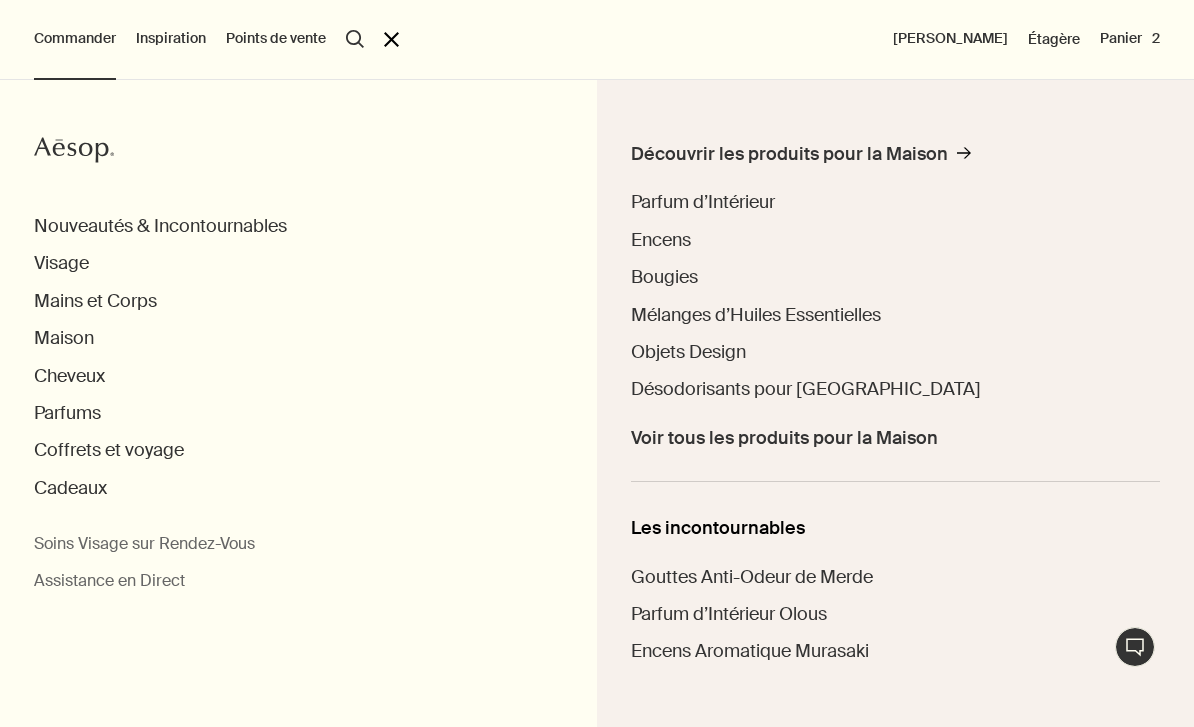 scroll, scrollTop: 71, scrollLeft: 0, axis: vertical 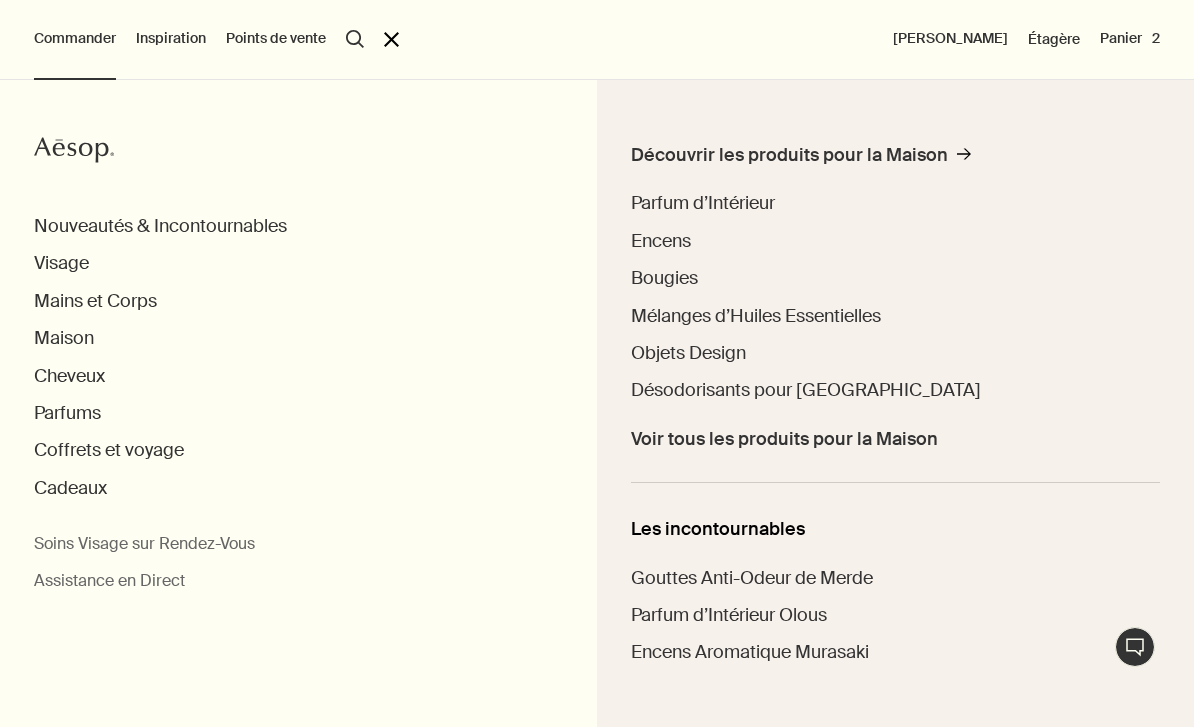 click on "Objets Design" at bounding box center (688, 353) 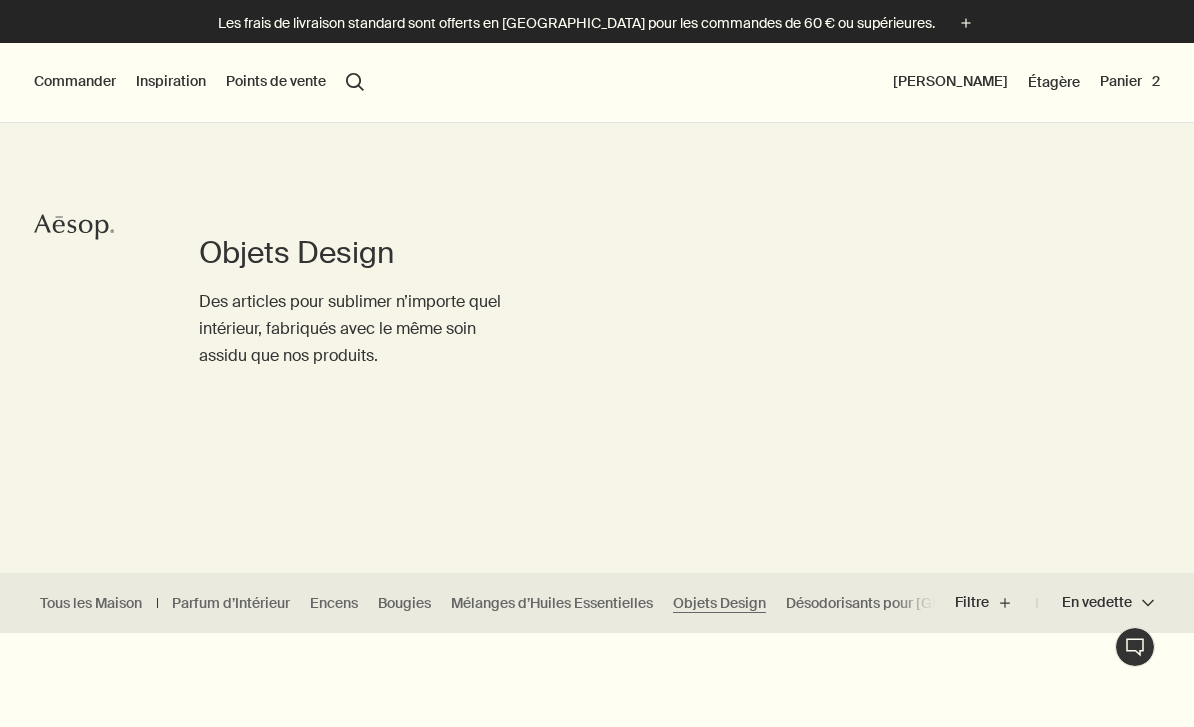 scroll, scrollTop: 0, scrollLeft: 0, axis: both 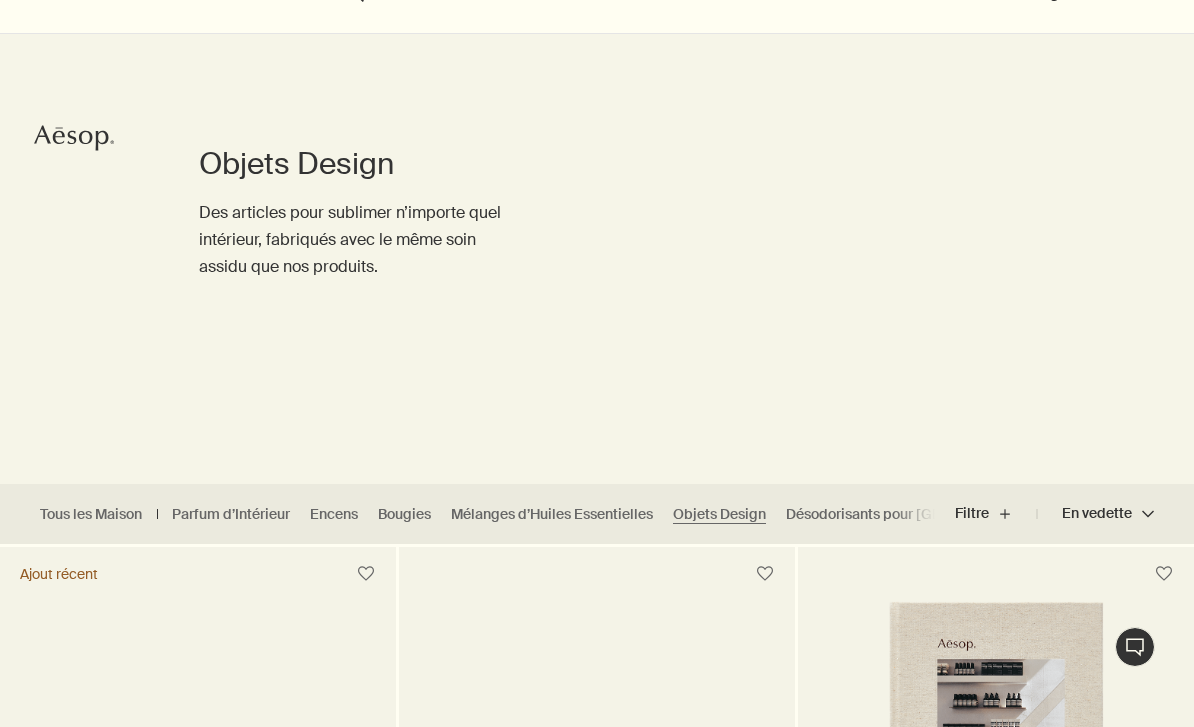 click on "Parfum d’Intérieur" at bounding box center (231, 514) 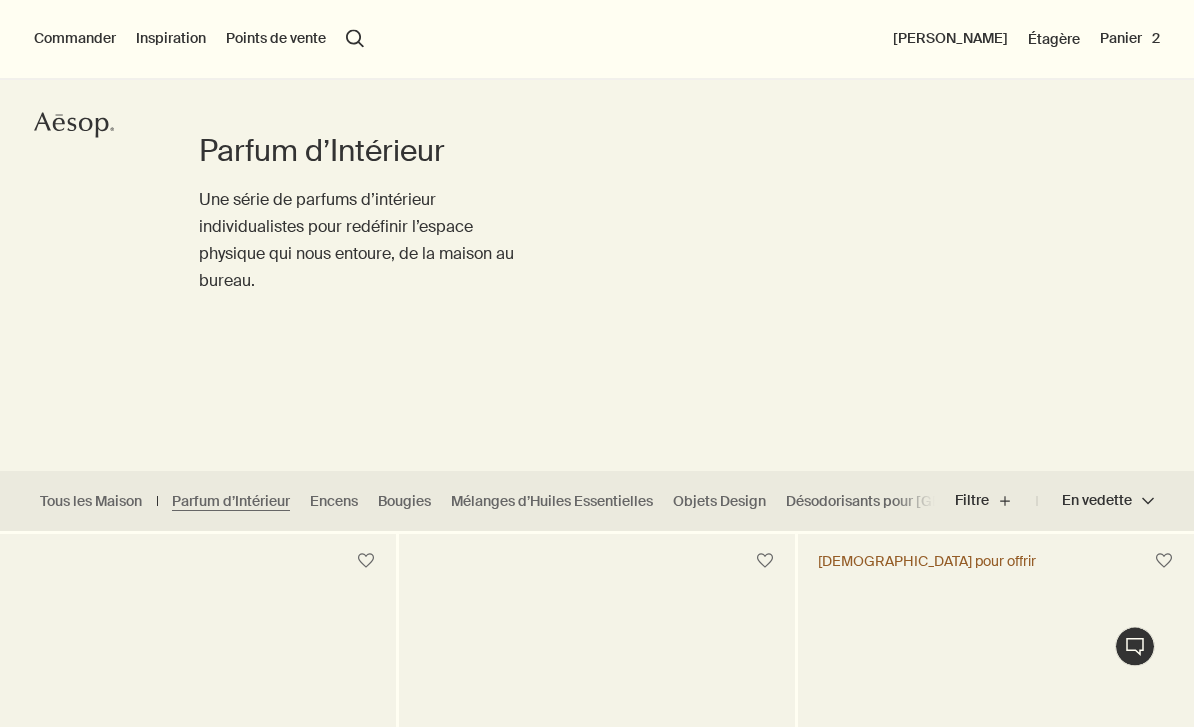 scroll, scrollTop: 101, scrollLeft: 0, axis: vertical 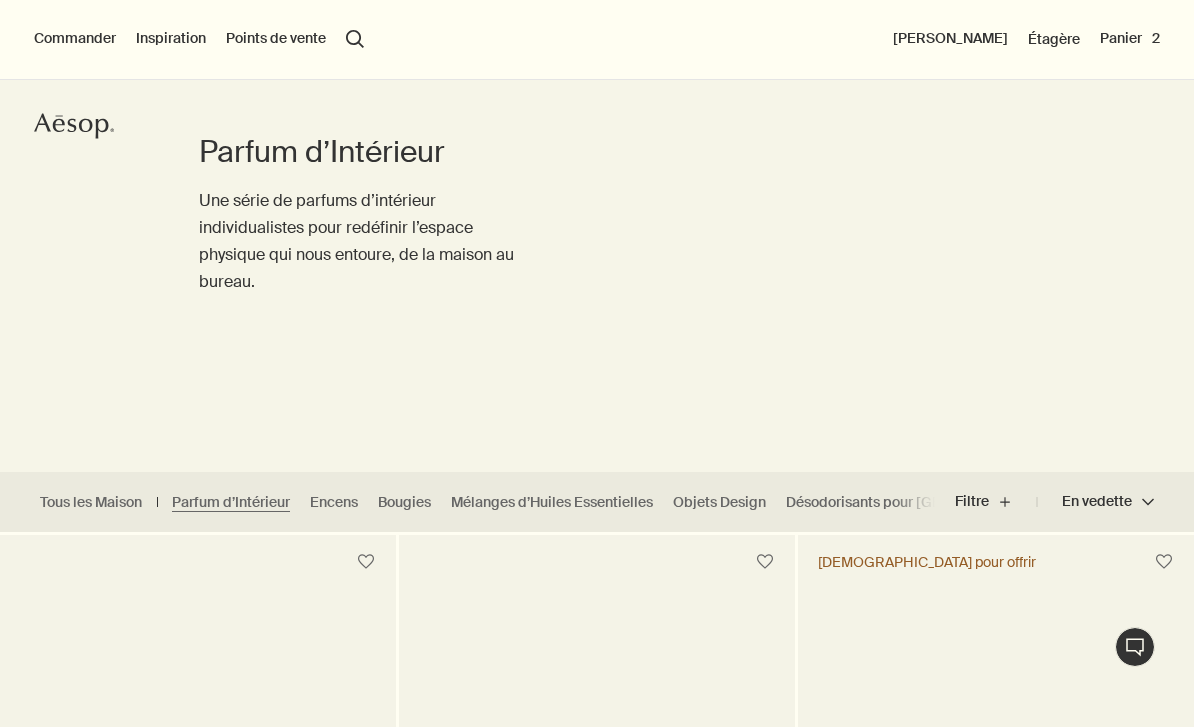 click on "Encens" at bounding box center (334, 502) 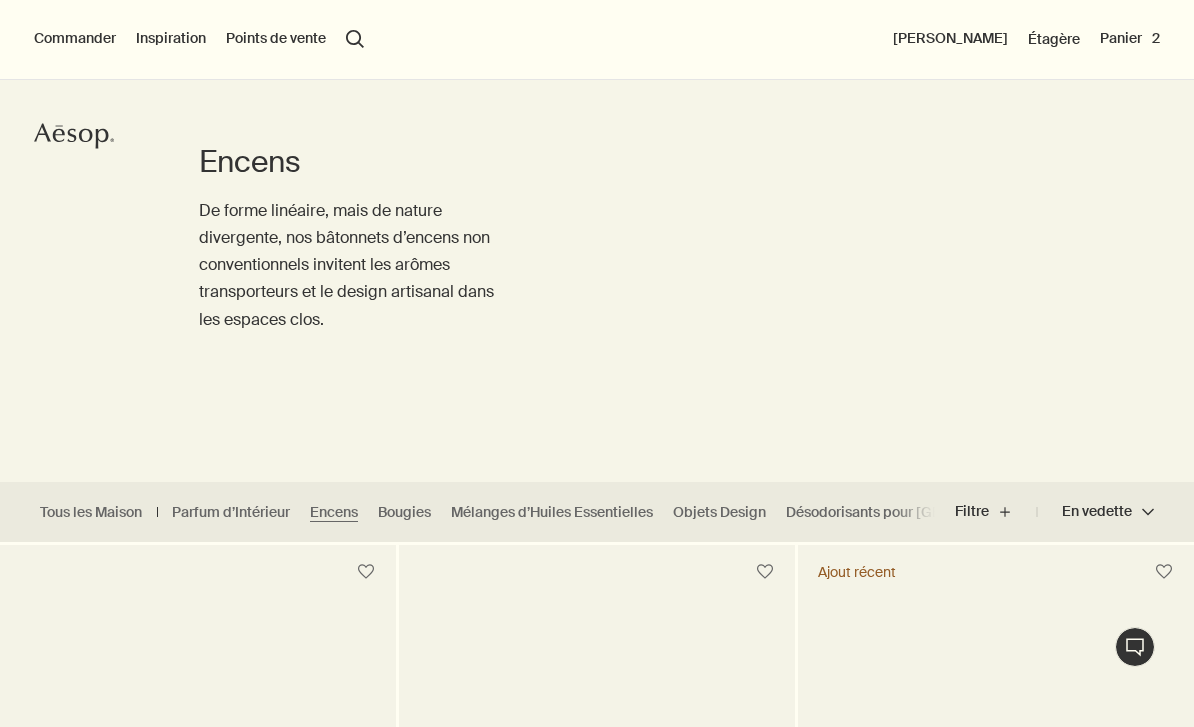 scroll, scrollTop: 87, scrollLeft: 0, axis: vertical 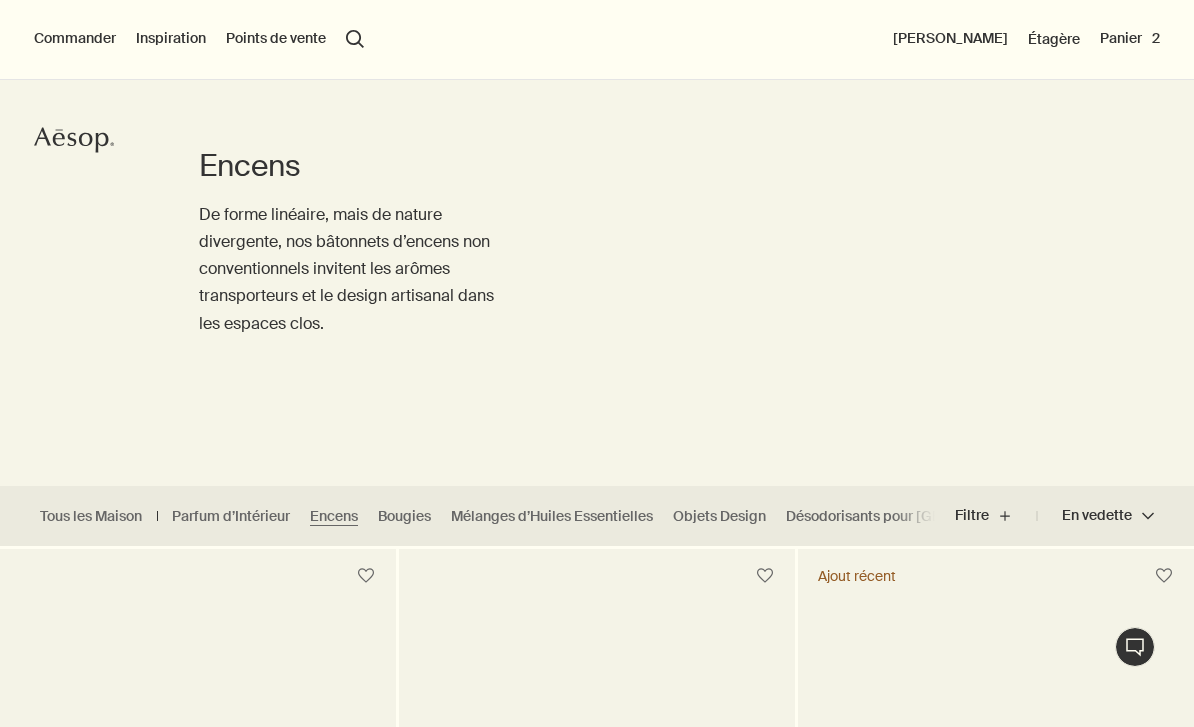 click on "Bougies" at bounding box center (404, 516) 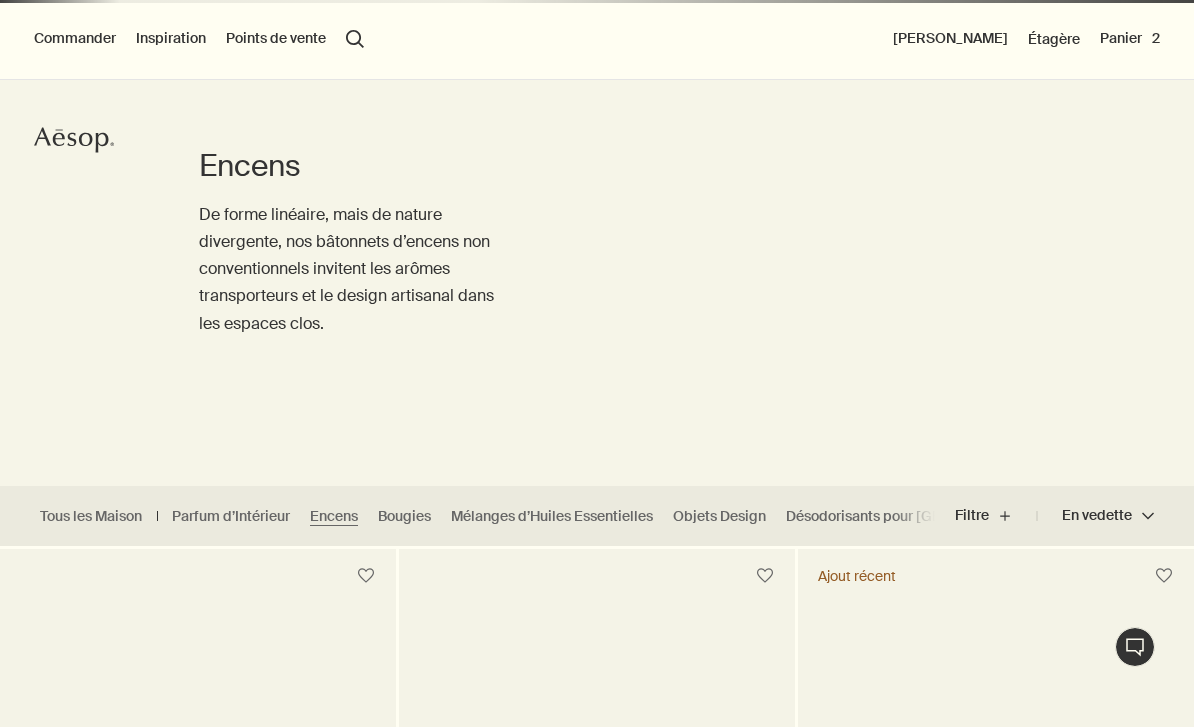 click on "Bougies" at bounding box center [404, 516] 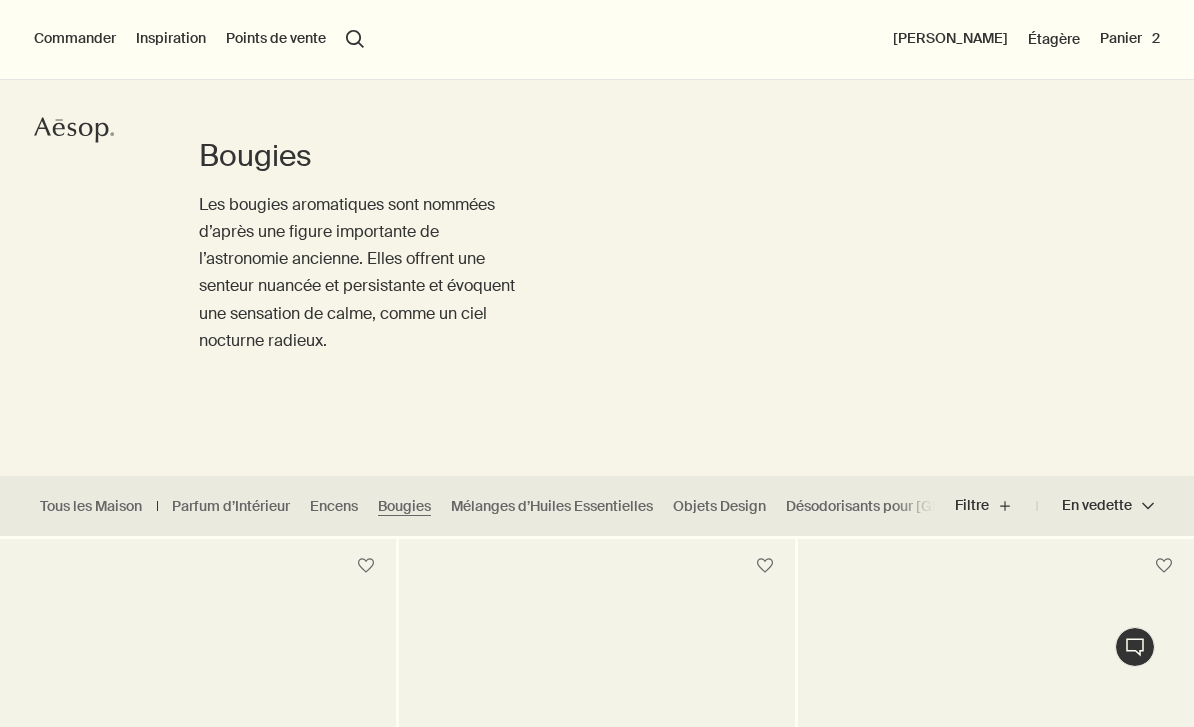 scroll, scrollTop: 95, scrollLeft: 0, axis: vertical 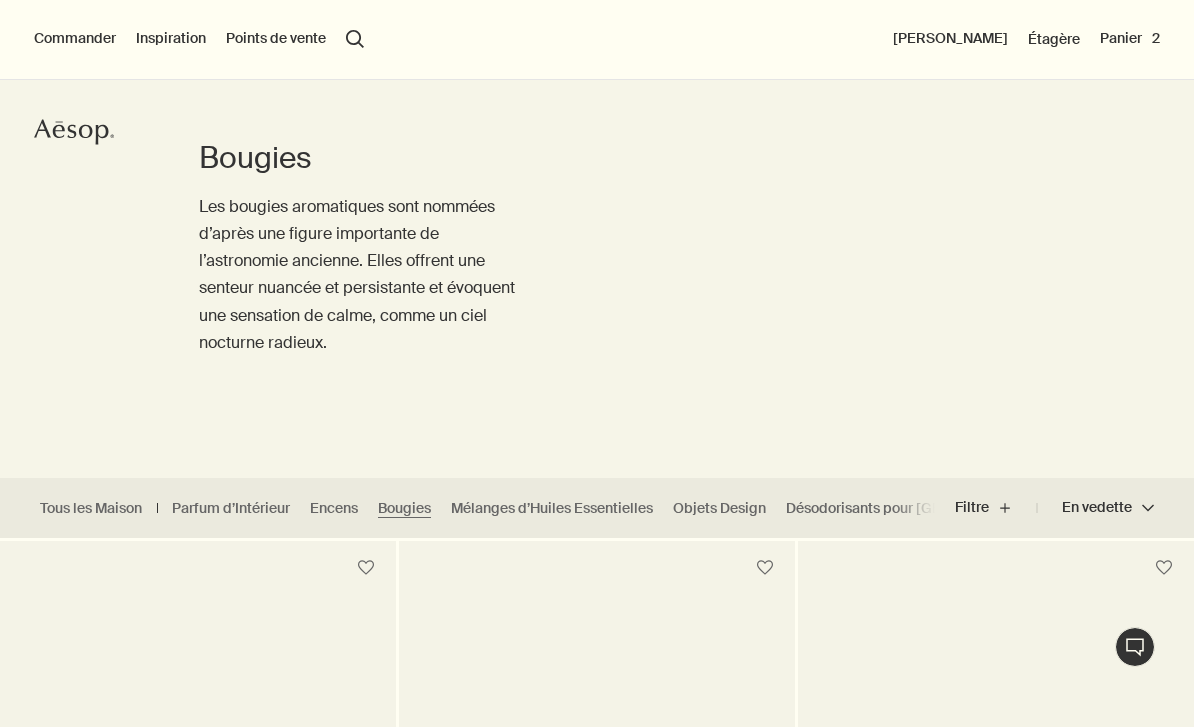 click on "Mélanges d’Huiles Essentielles" at bounding box center (552, 508) 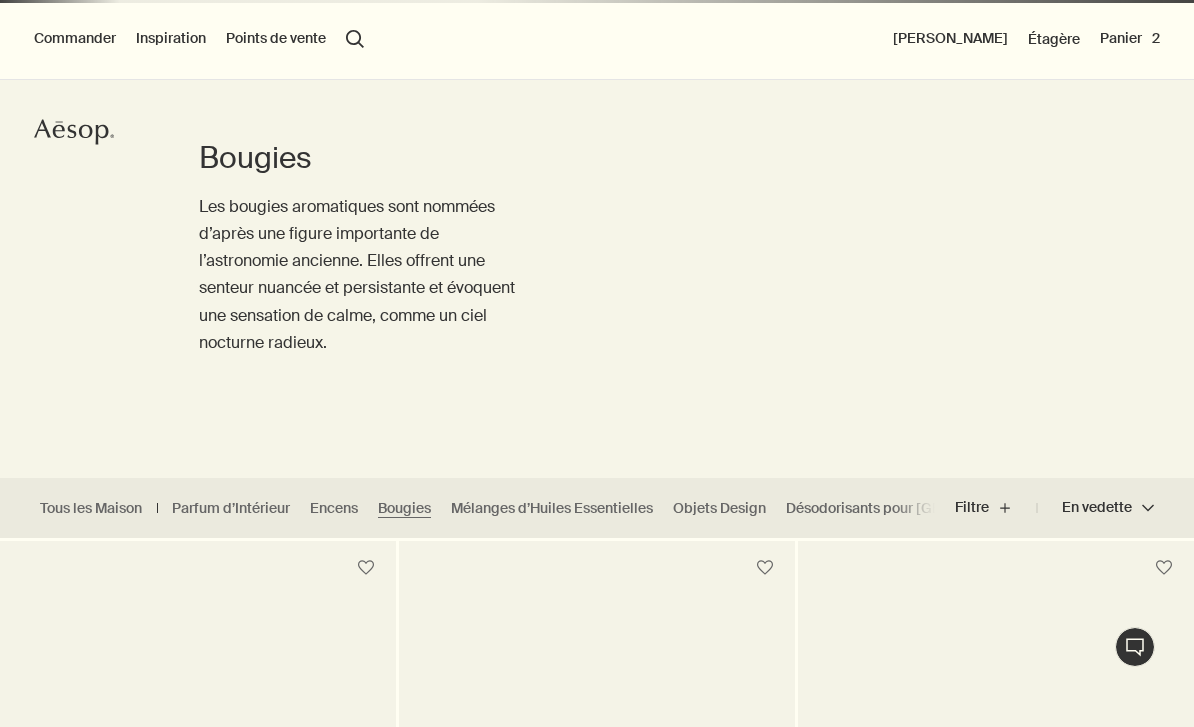 click on "Mélanges d’Huiles Essentielles" at bounding box center [552, 508] 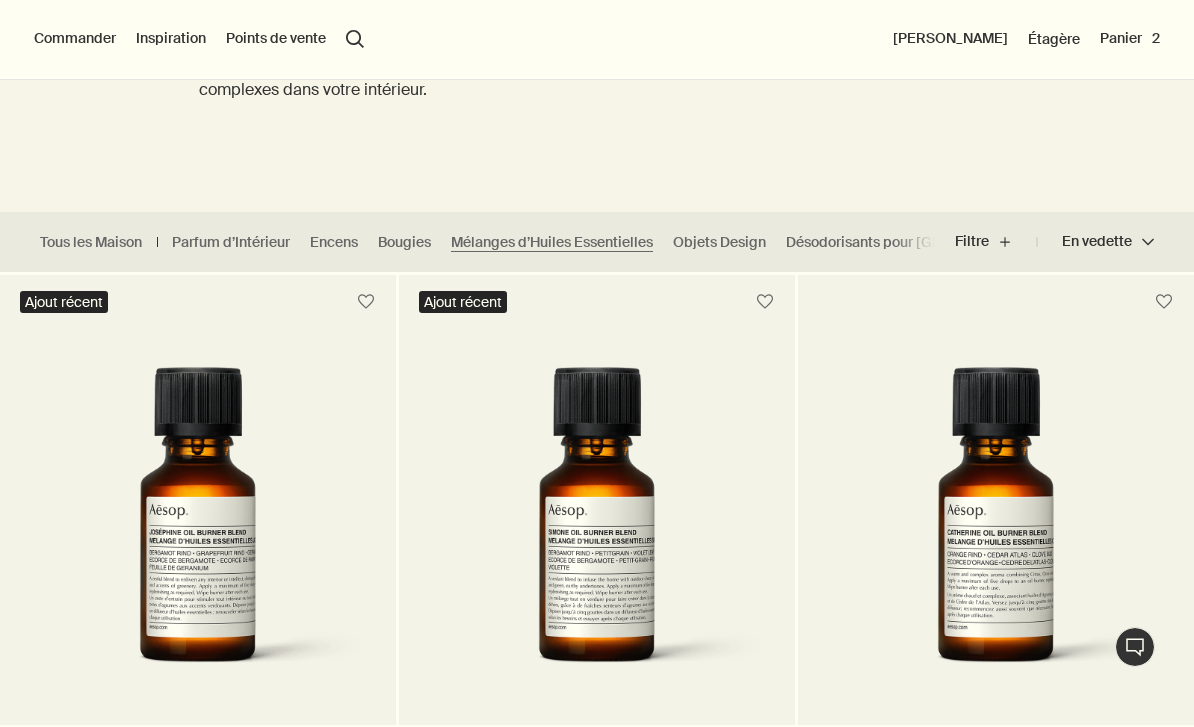scroll, scrollTop: 0, scrollLeft: 0, axis: both 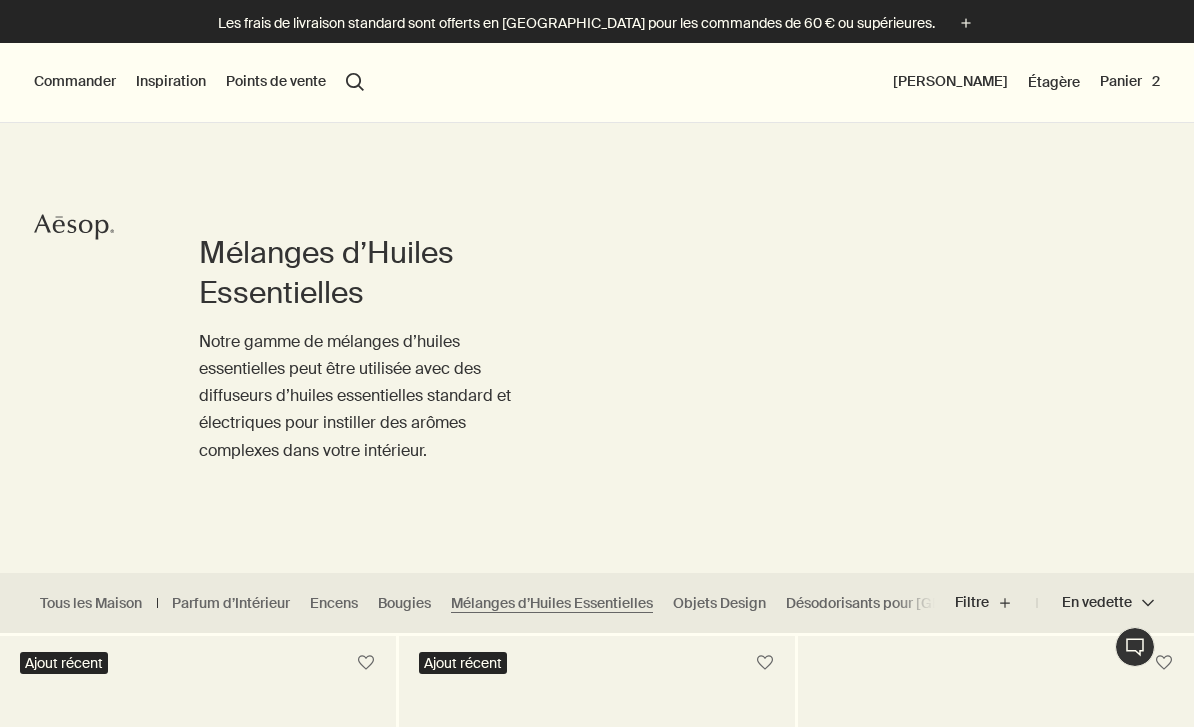 click on "Inspiration" at bounding box center (171, 82) 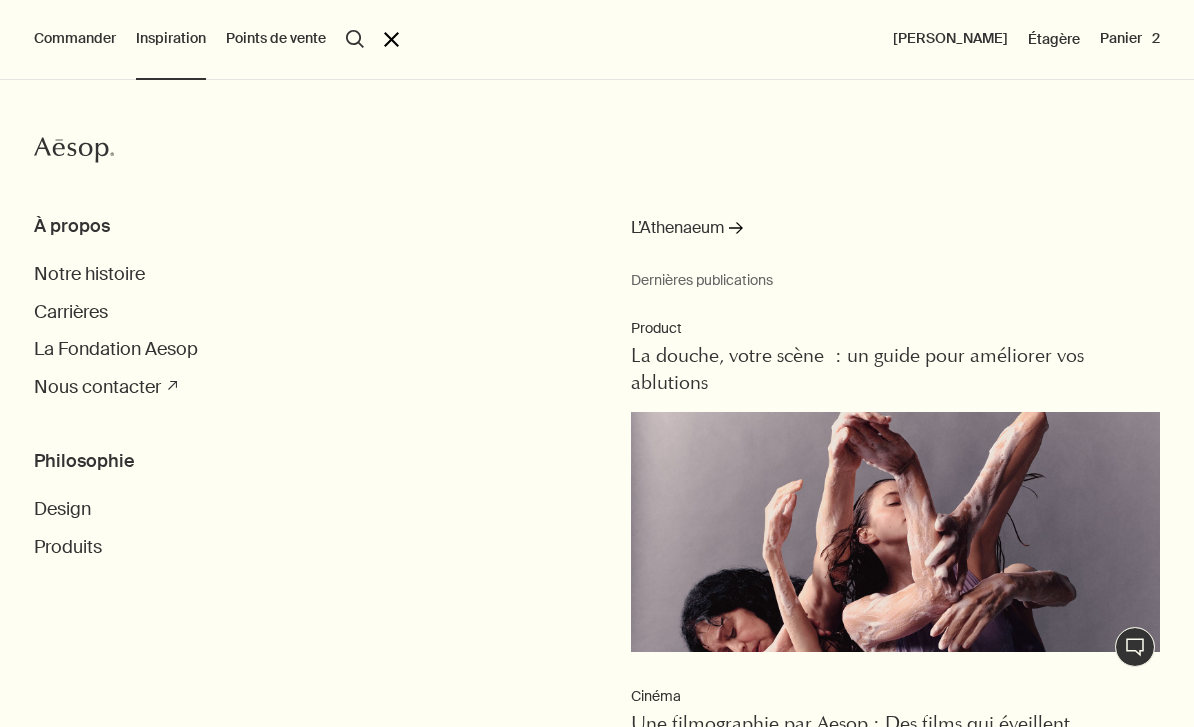 click on "Produits" at bounding box center (68, 547) 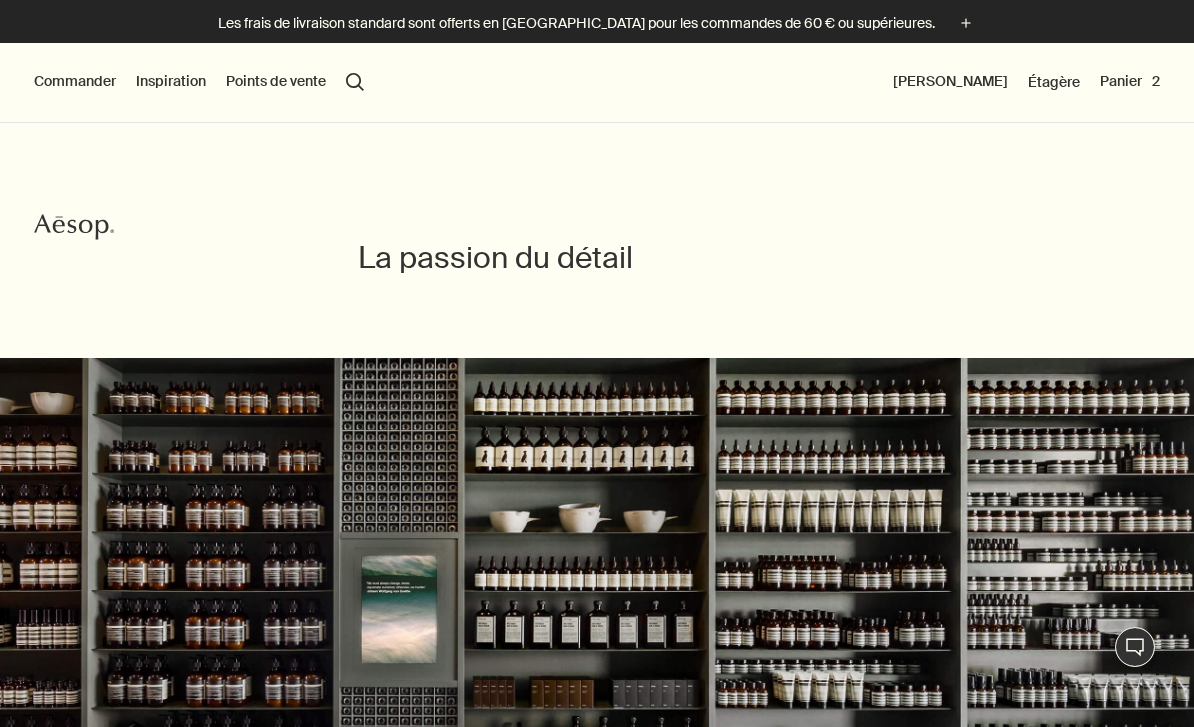 scroll, scrollTop: 0, scrollLeft: 0, axis: both 